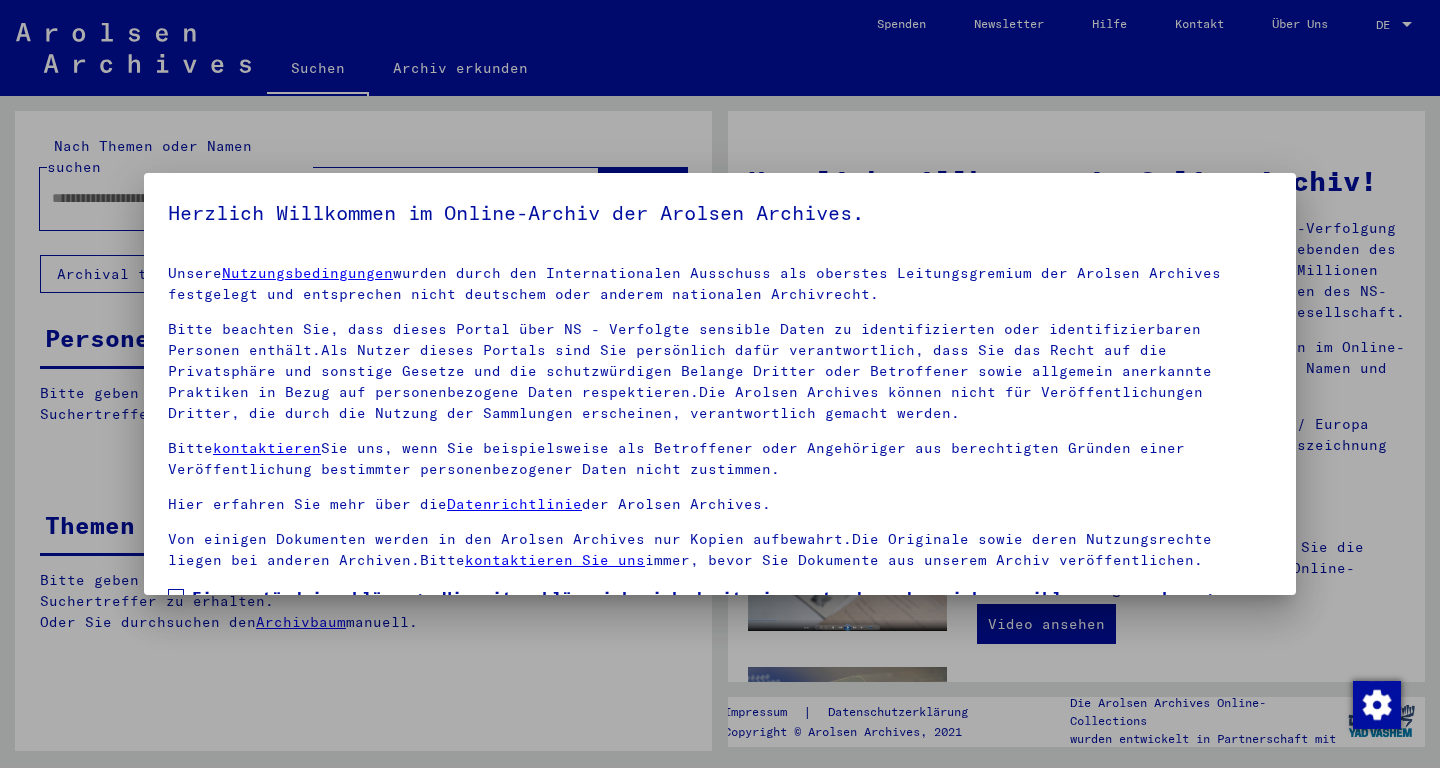 scroll, scrollTop: 0, scrollLeft: 0, axis: both 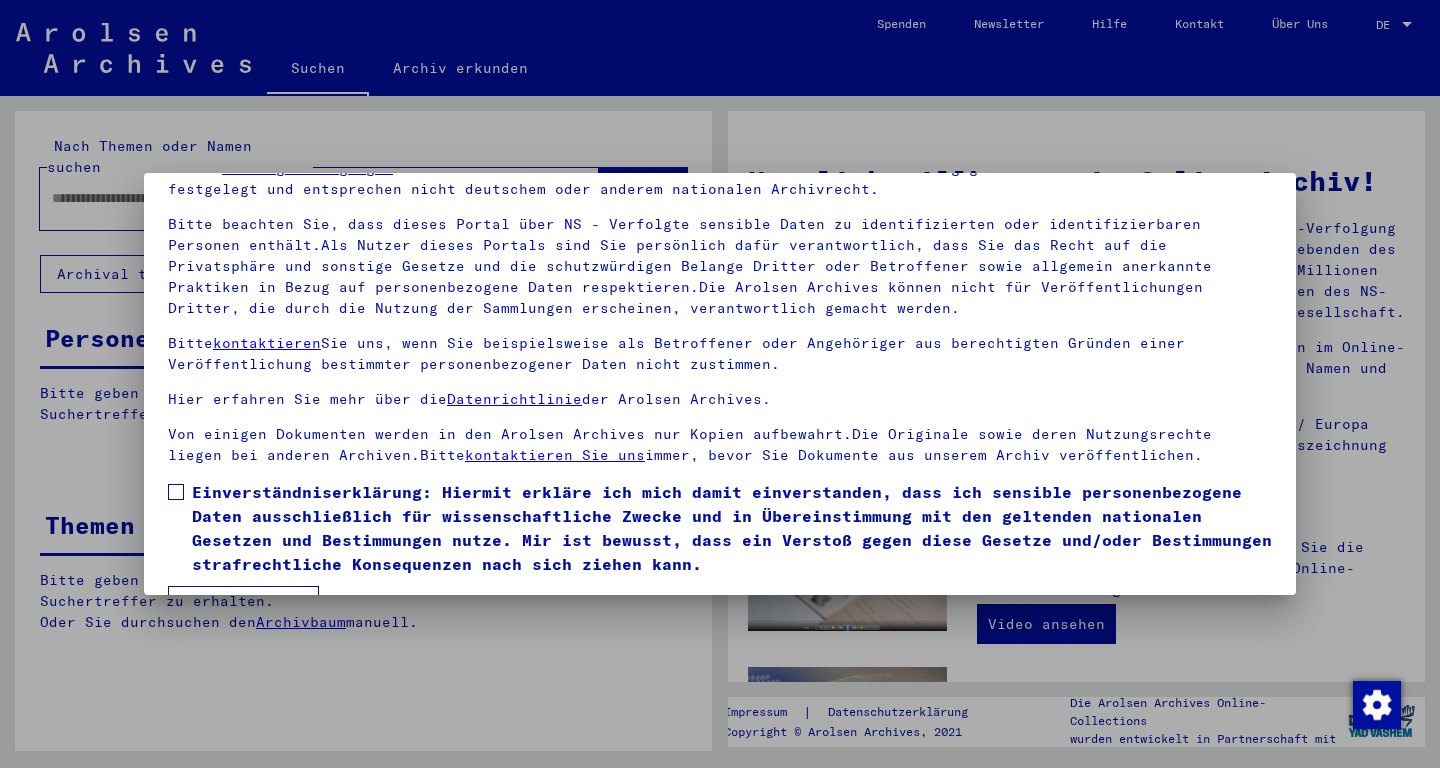 click on "Einverständniserklärung: Hiermit erkläre ich mich damit einverstanden, dass ich sensible personenbezogene Daten ausschließlich für wissenschaftliche Zwecke und in Übereinstimmung mit den geltenden nationalen Gesetzen und Bestimmungen nutze. Mir ist bewusst, dass ein Verstoß gegen diese Gesetze und/oder Bestimmungen strafrechtliche Konsequenzen nach sich ziehen kann." at bounding box center (720, 528) 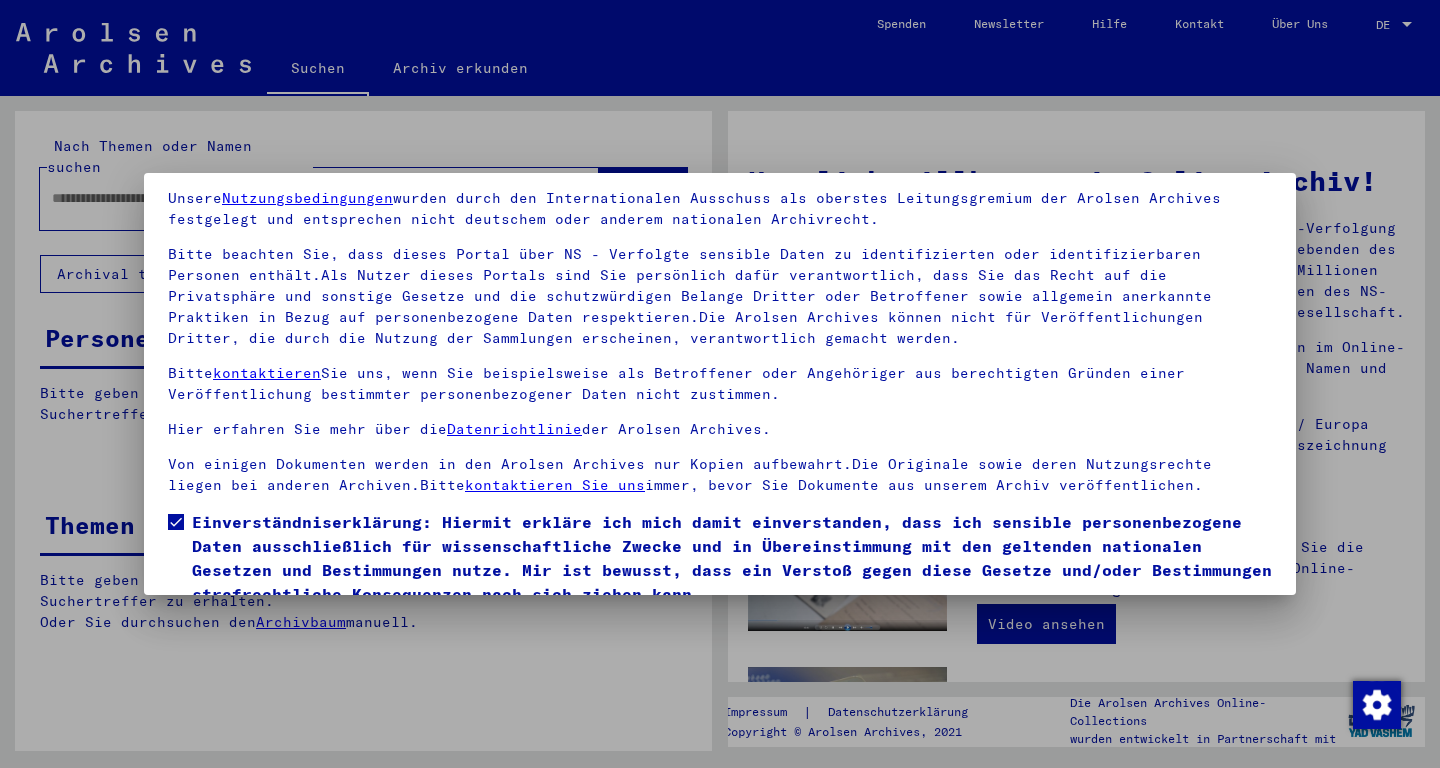 scroll, scrollTop: 105, scrollLeft: 0, axis: vertical 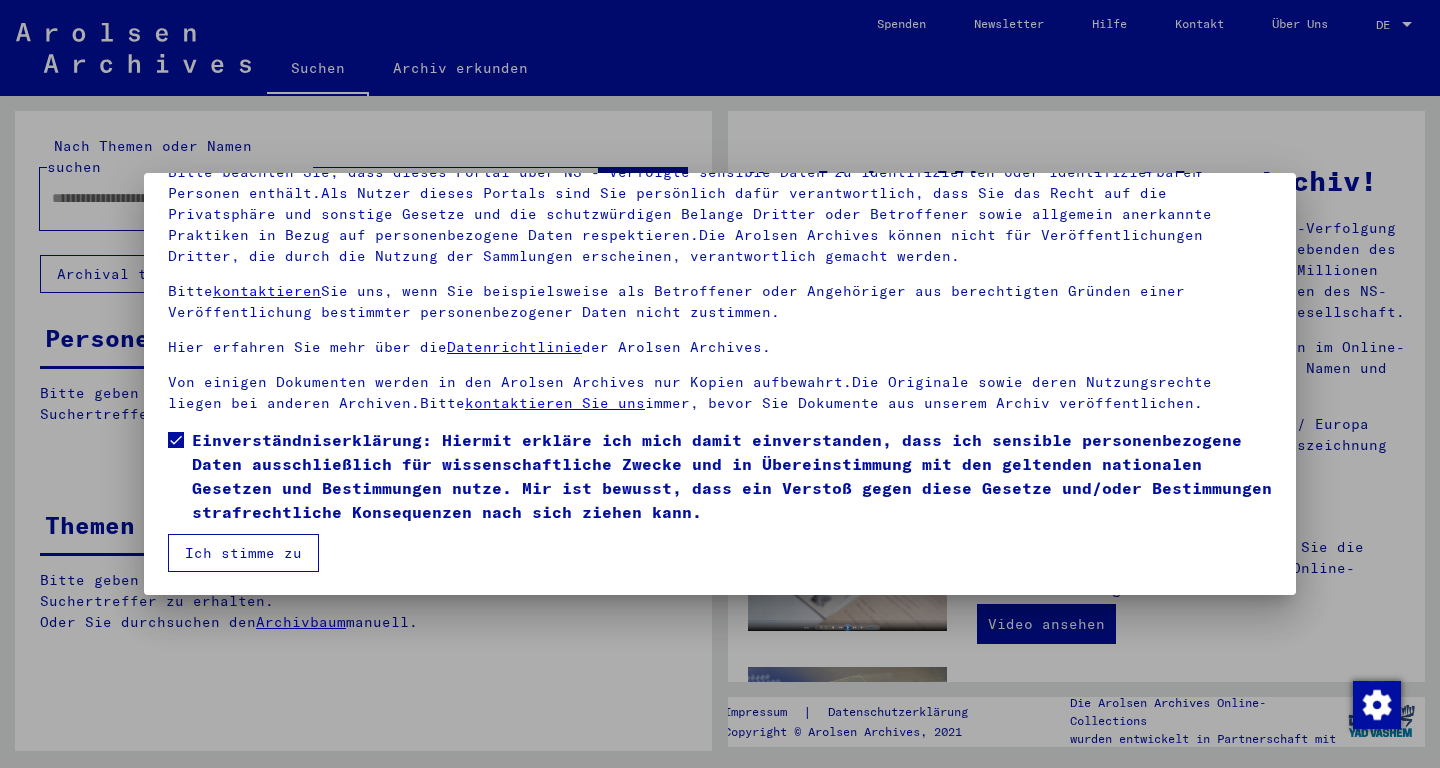 click on "Ich stimme zu" at bounding box center [243, 553] 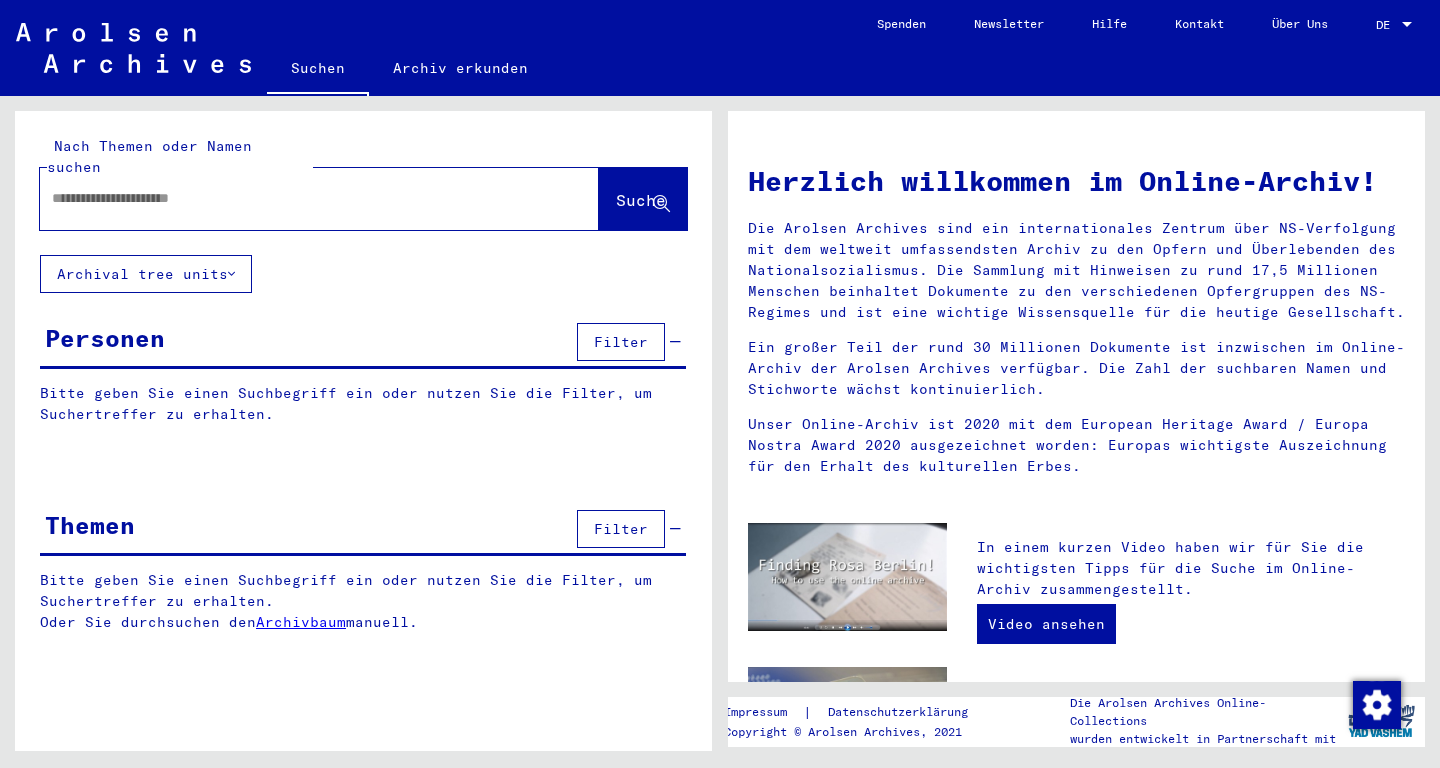 click at bounding box center [295, 198] 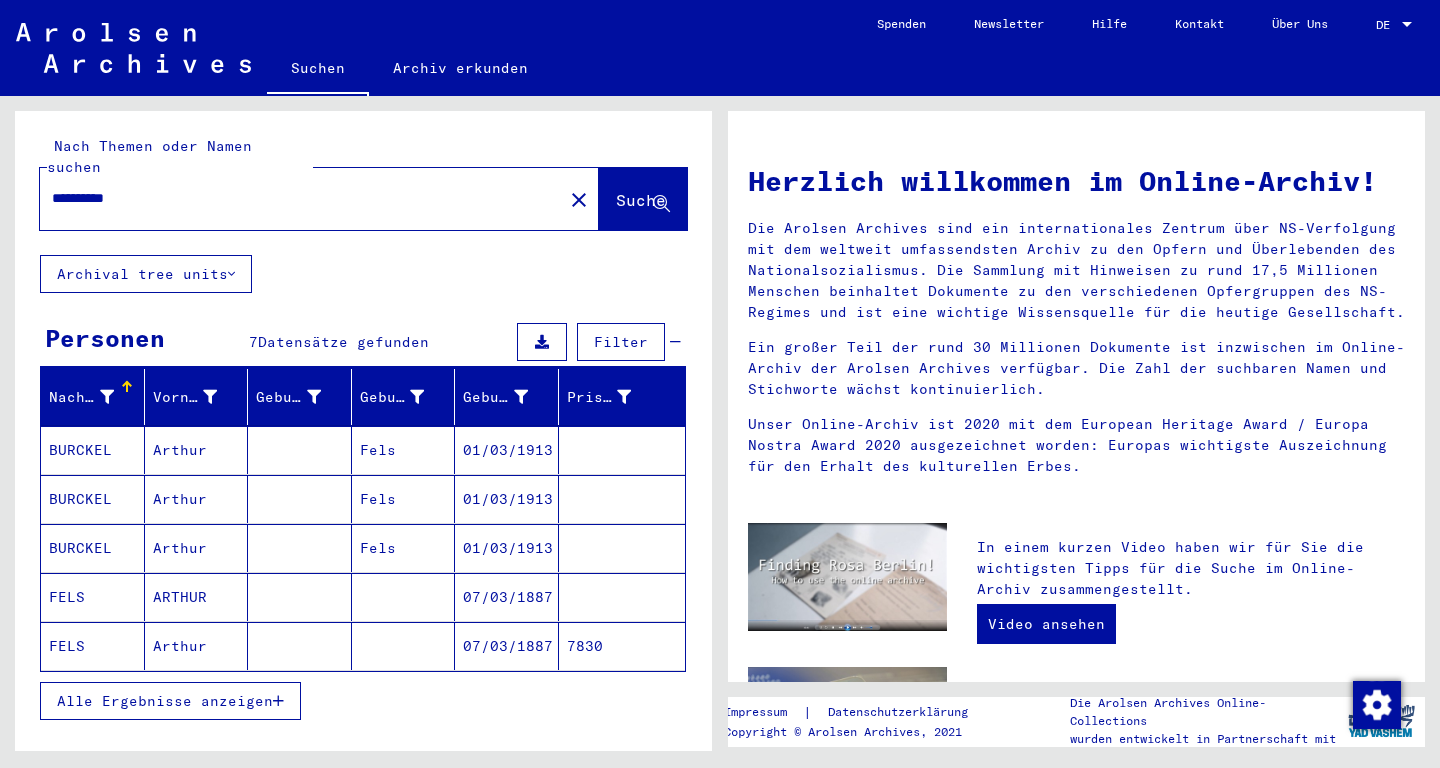 click on "07/03/1887" at bounding box center (507, 646) 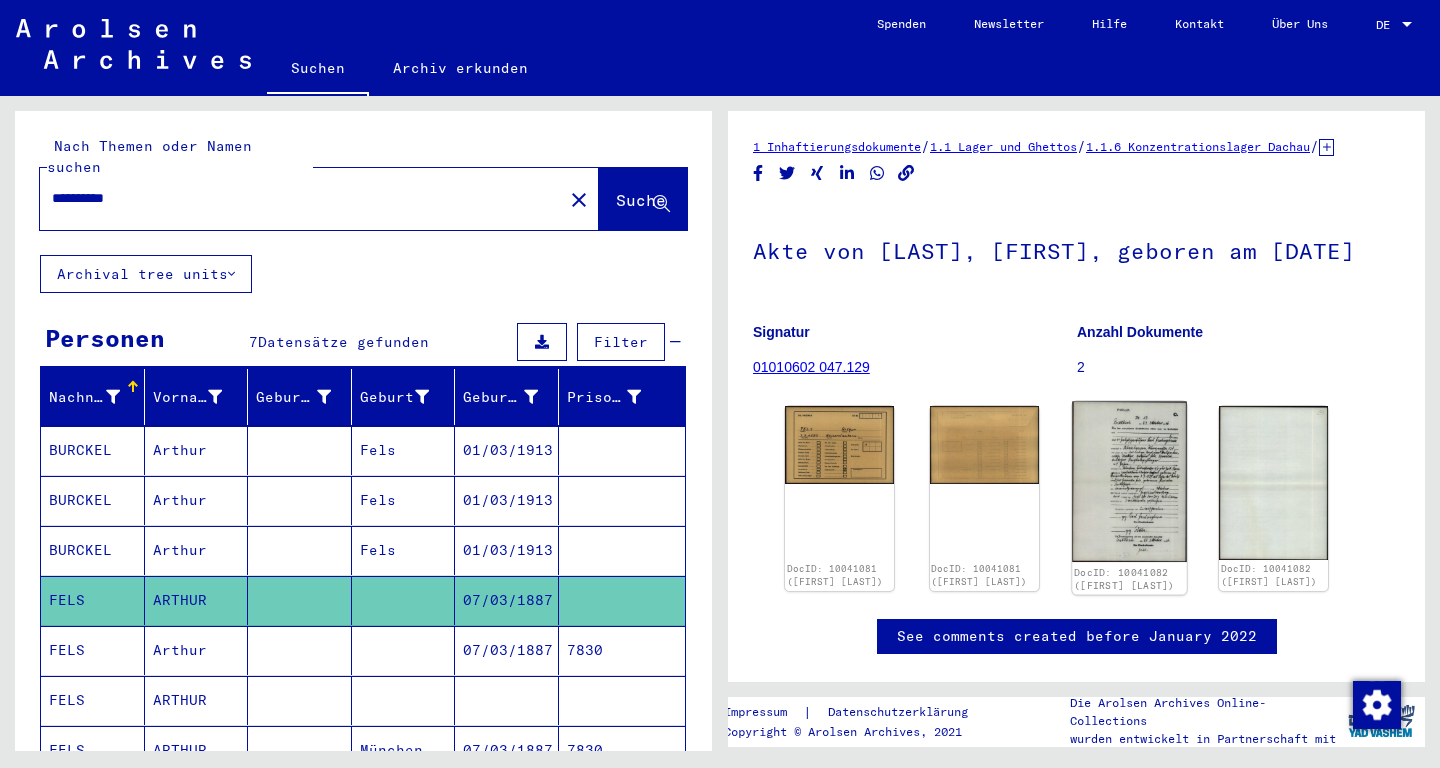 click 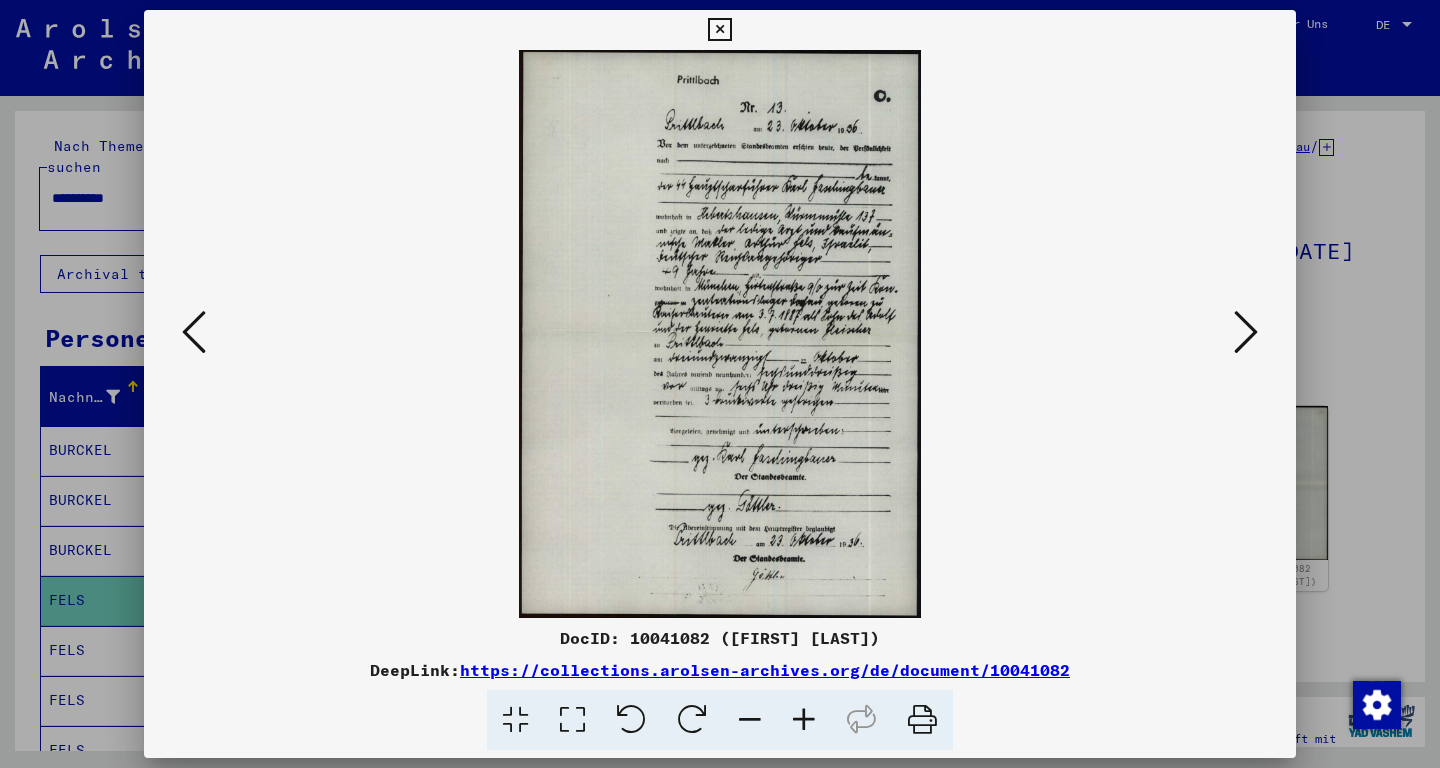 click at bounding box center (719, 30) 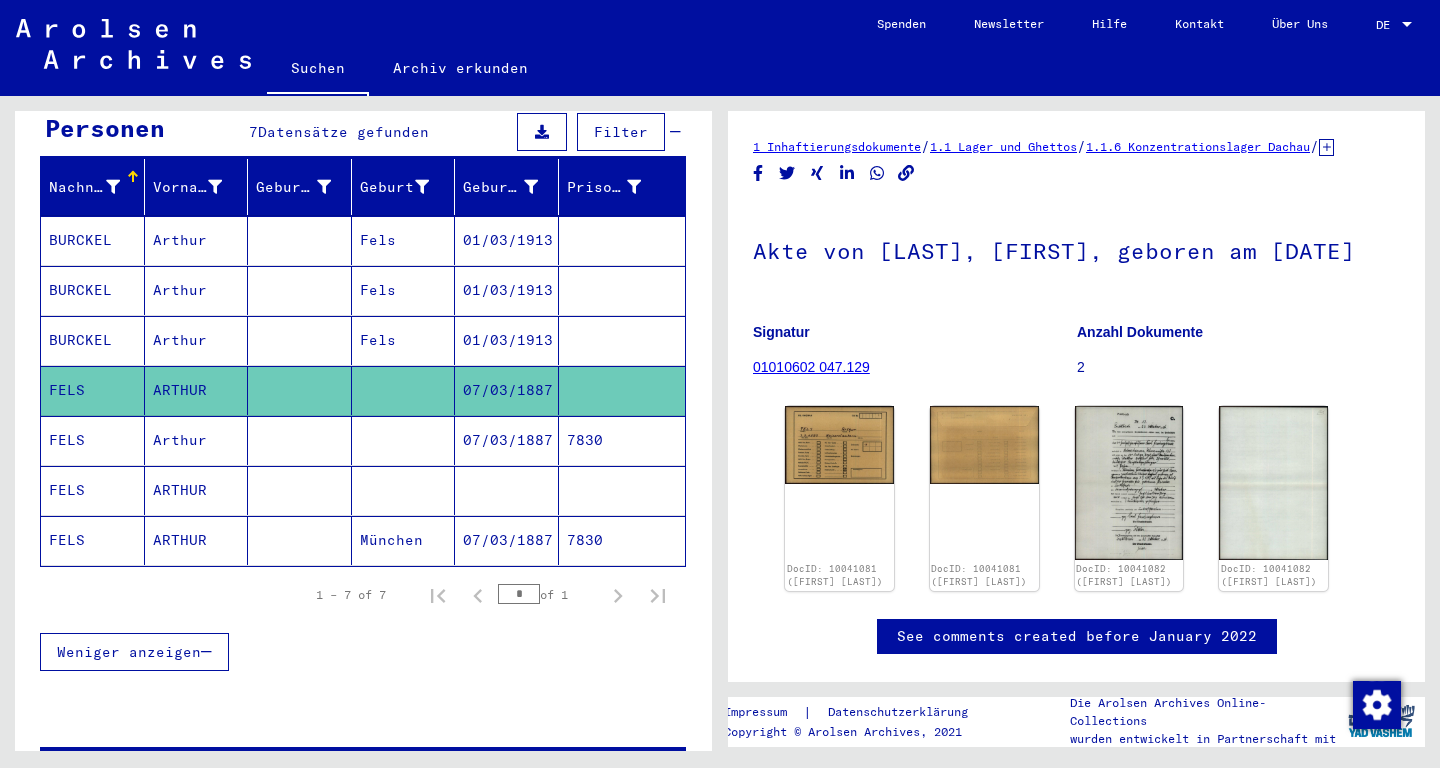 scroll, scrollTop: 0, scrollLeft: 0, axis: both 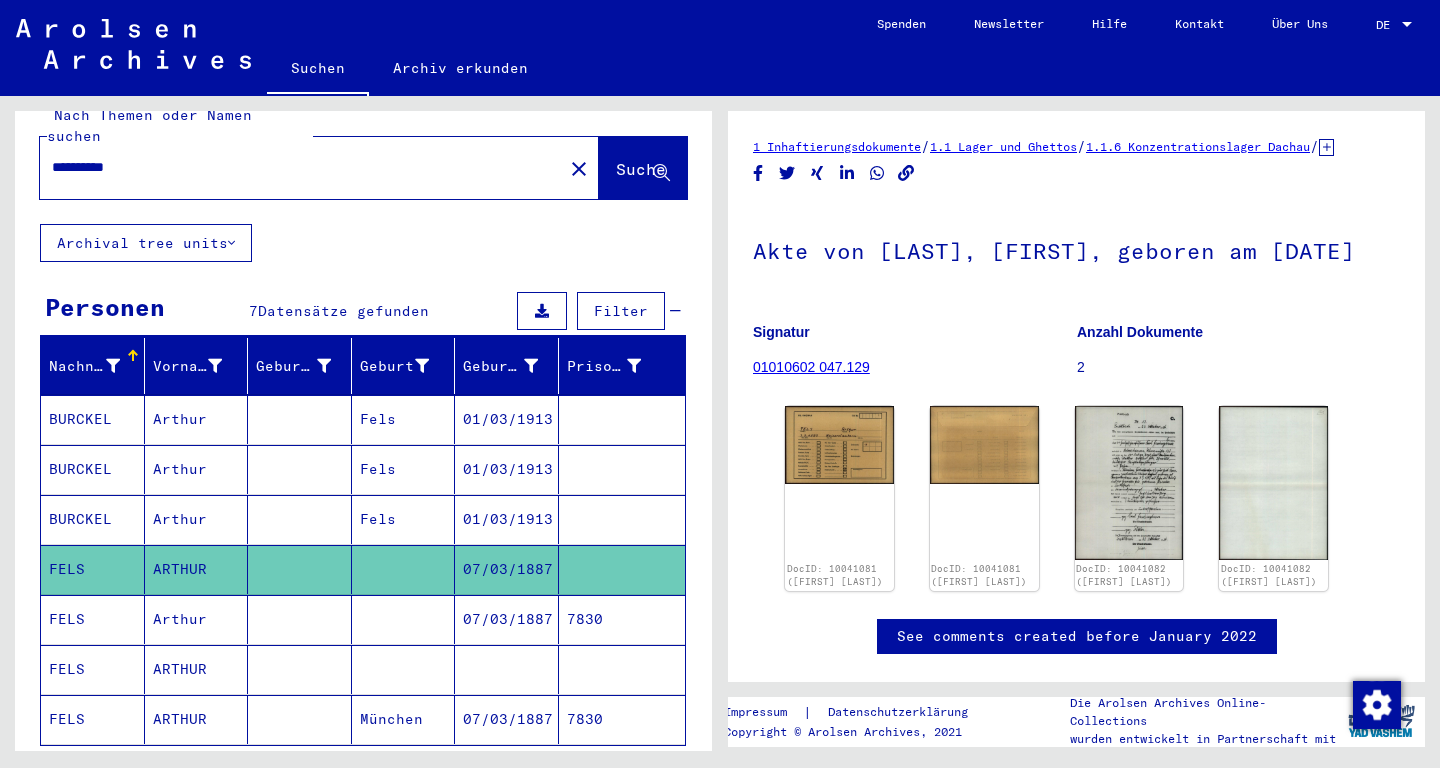 click on "**********" at bounding box center (301, 167) 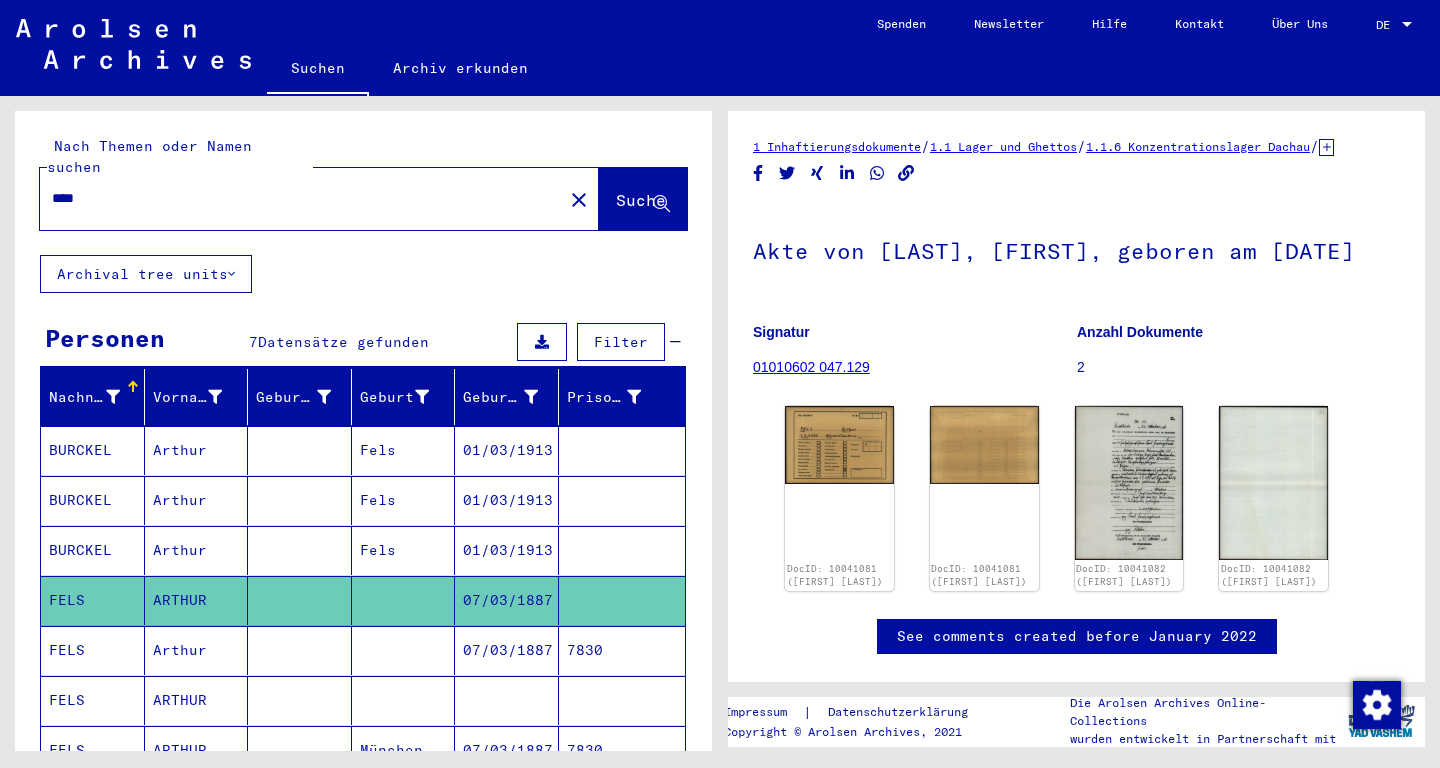 scroll, scrollTop: 0, scrollLeft: 0, axis: both 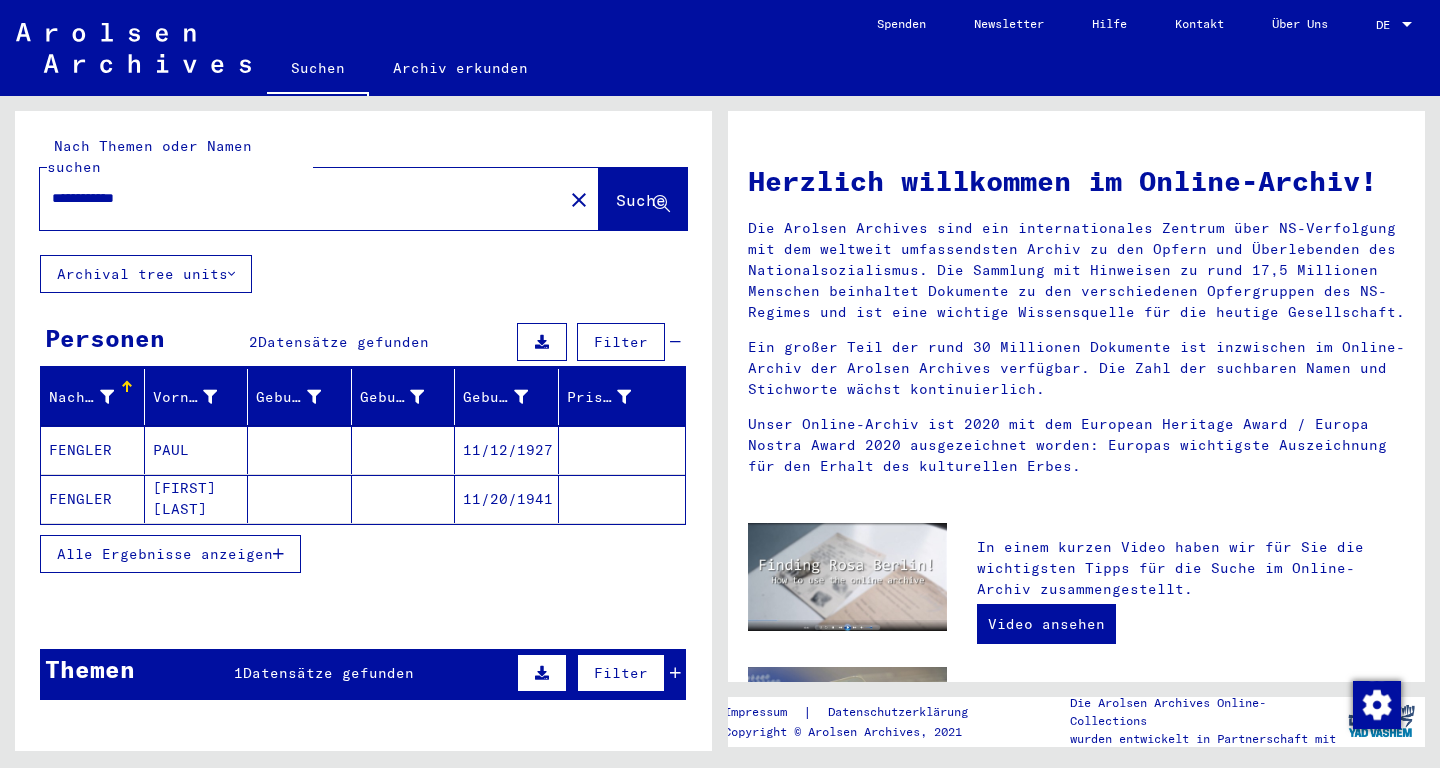 click on "PAUL" at bounding box center [197, 499] 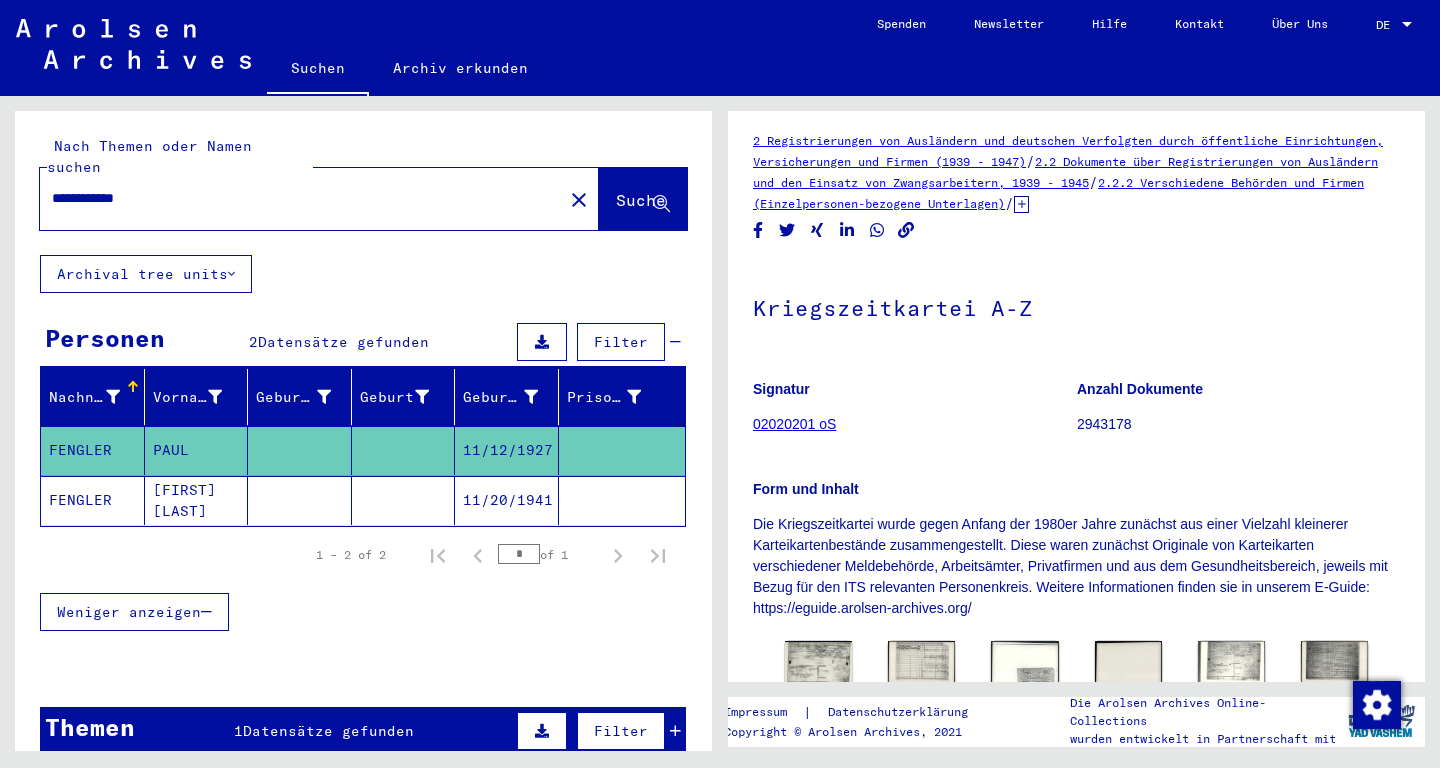 scroll, scrollTop: 0, scrollLeft: 0, axis: both 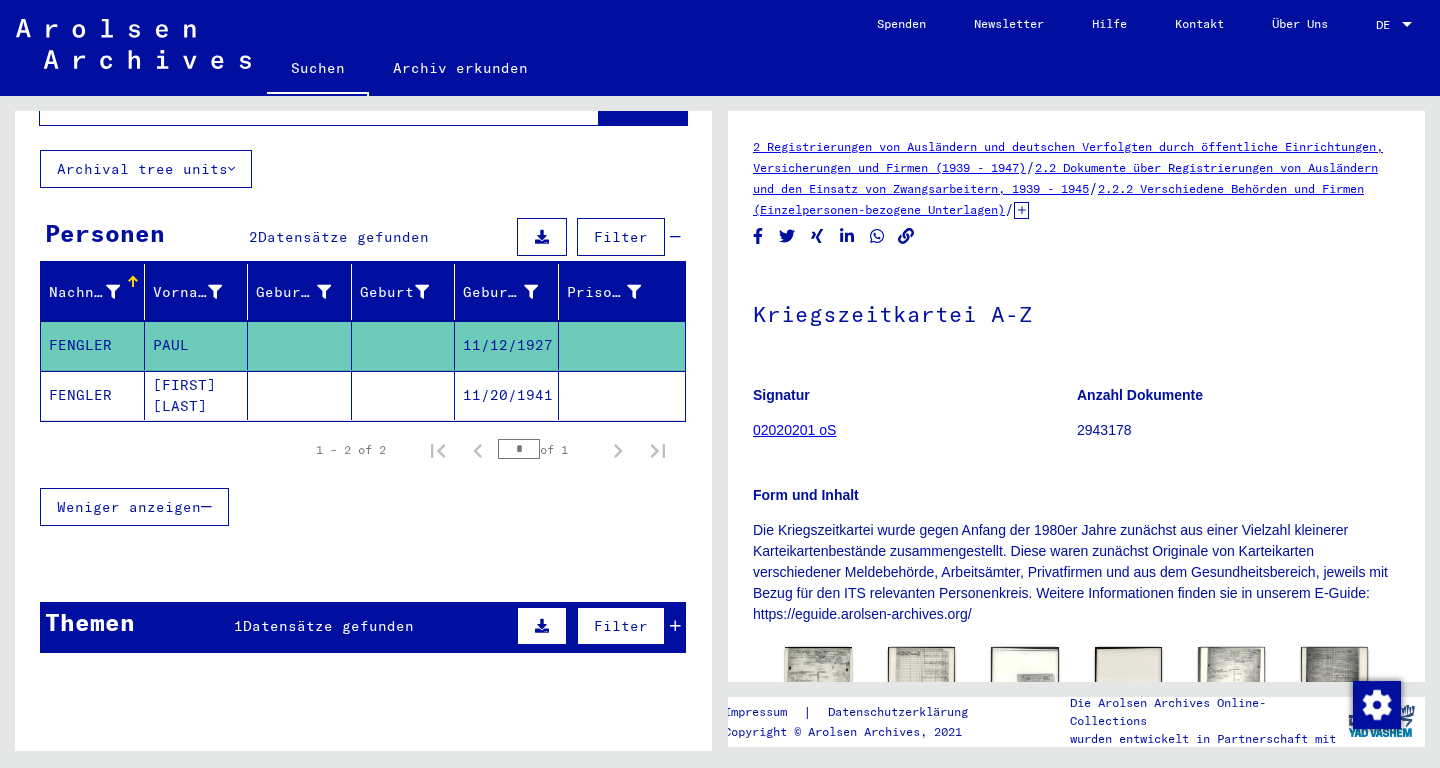 click on "Themen 1  Datensätze gefunden  Filter" at bounding box center (363, 627) 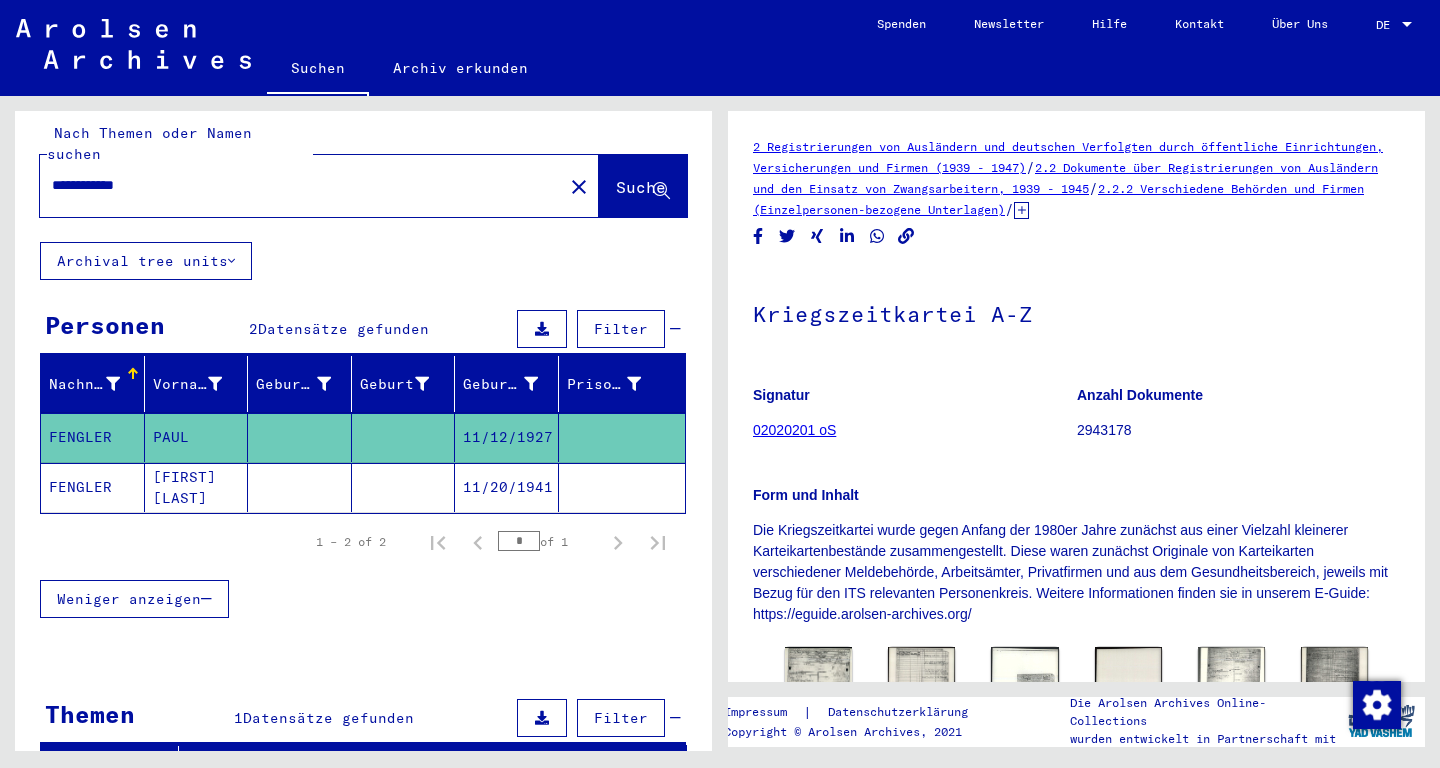 scroll, scrollTop: 0, scrollLeft: 0, axis: both 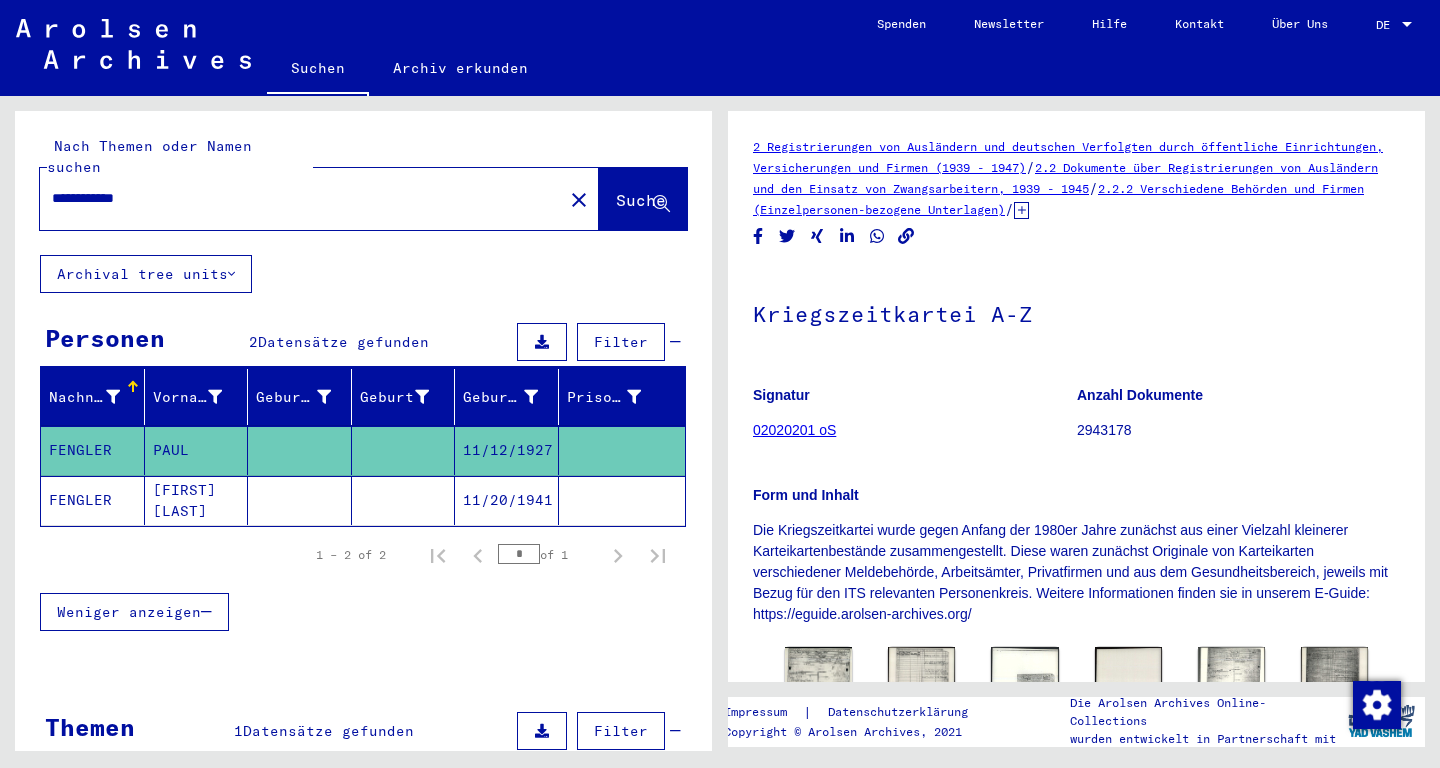 click on "**********" 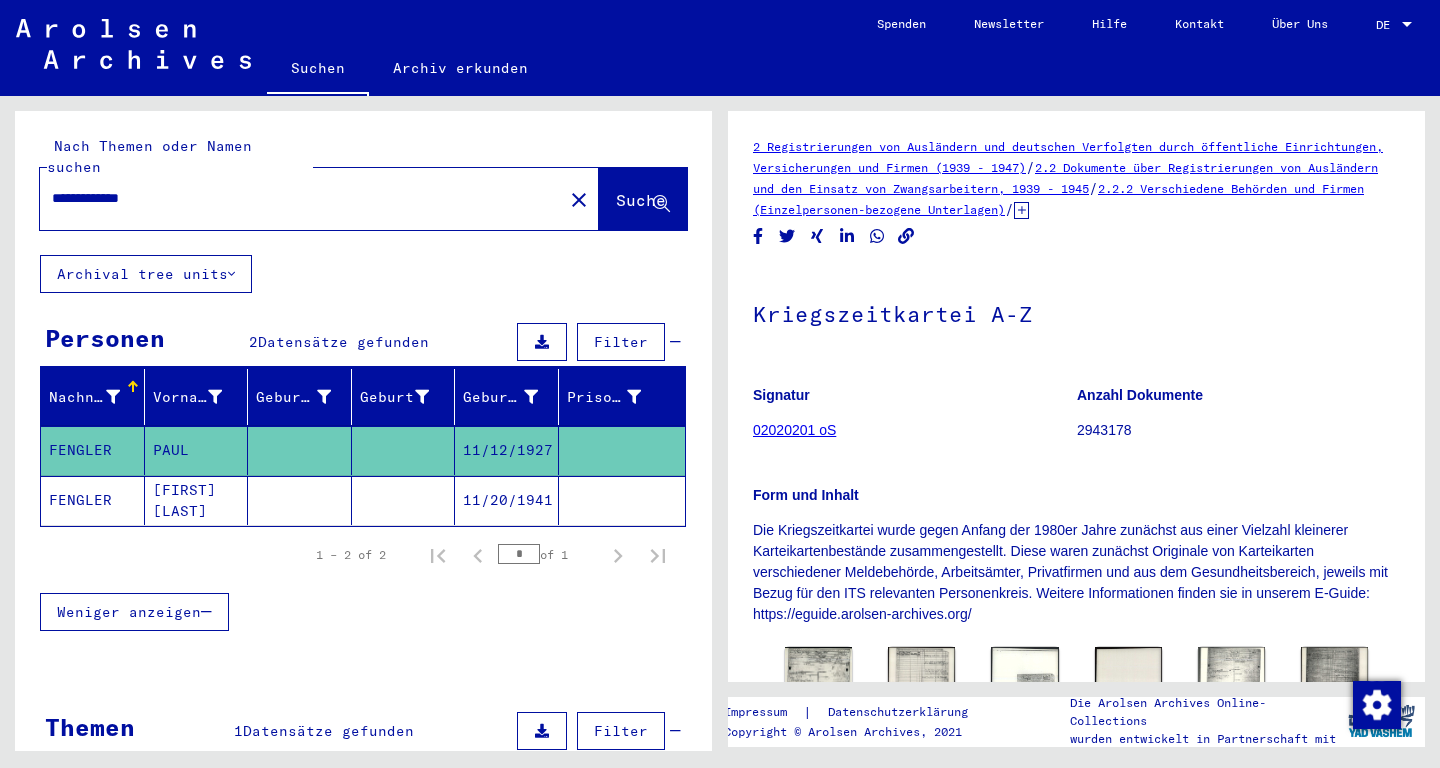 type on "**********" 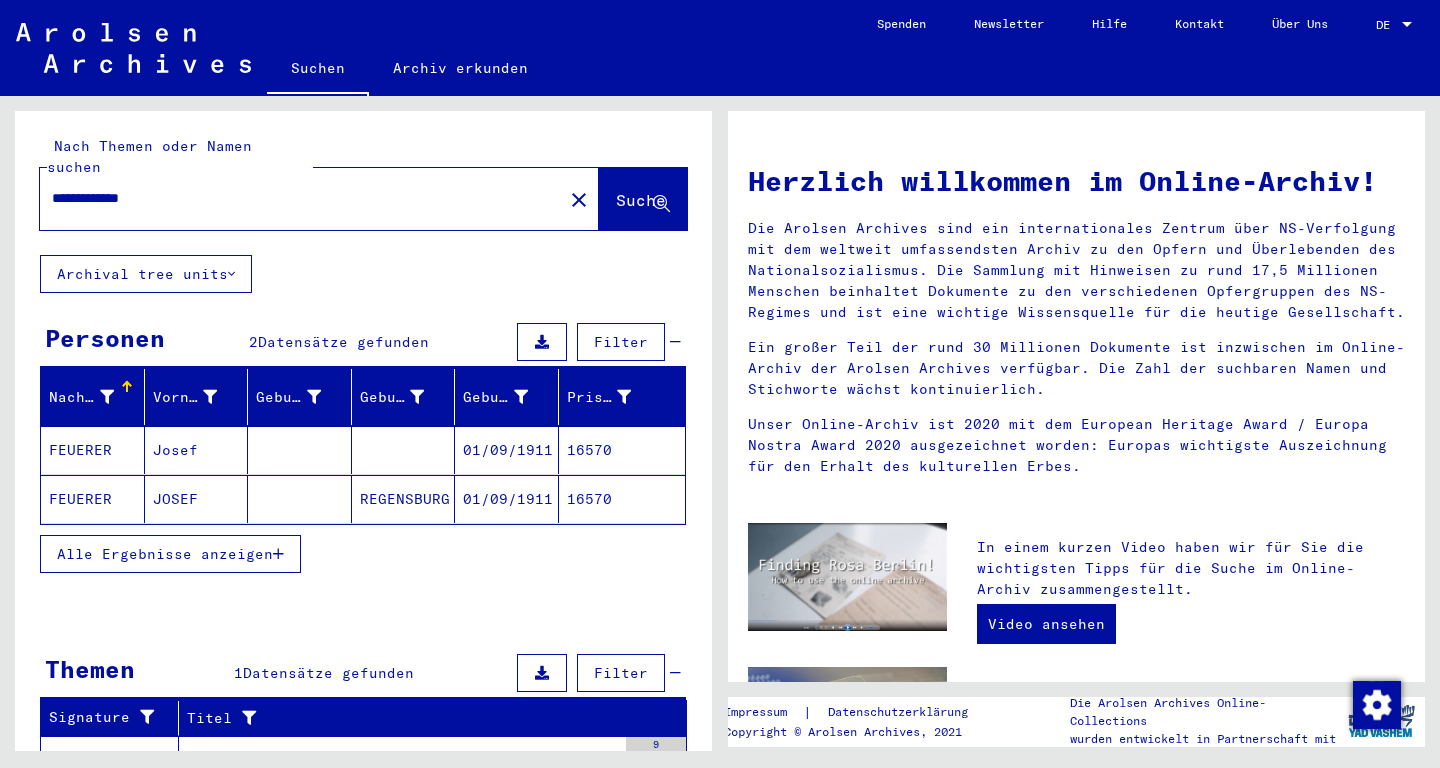 click on "01/09/1911" at bounding box center (507, 499) 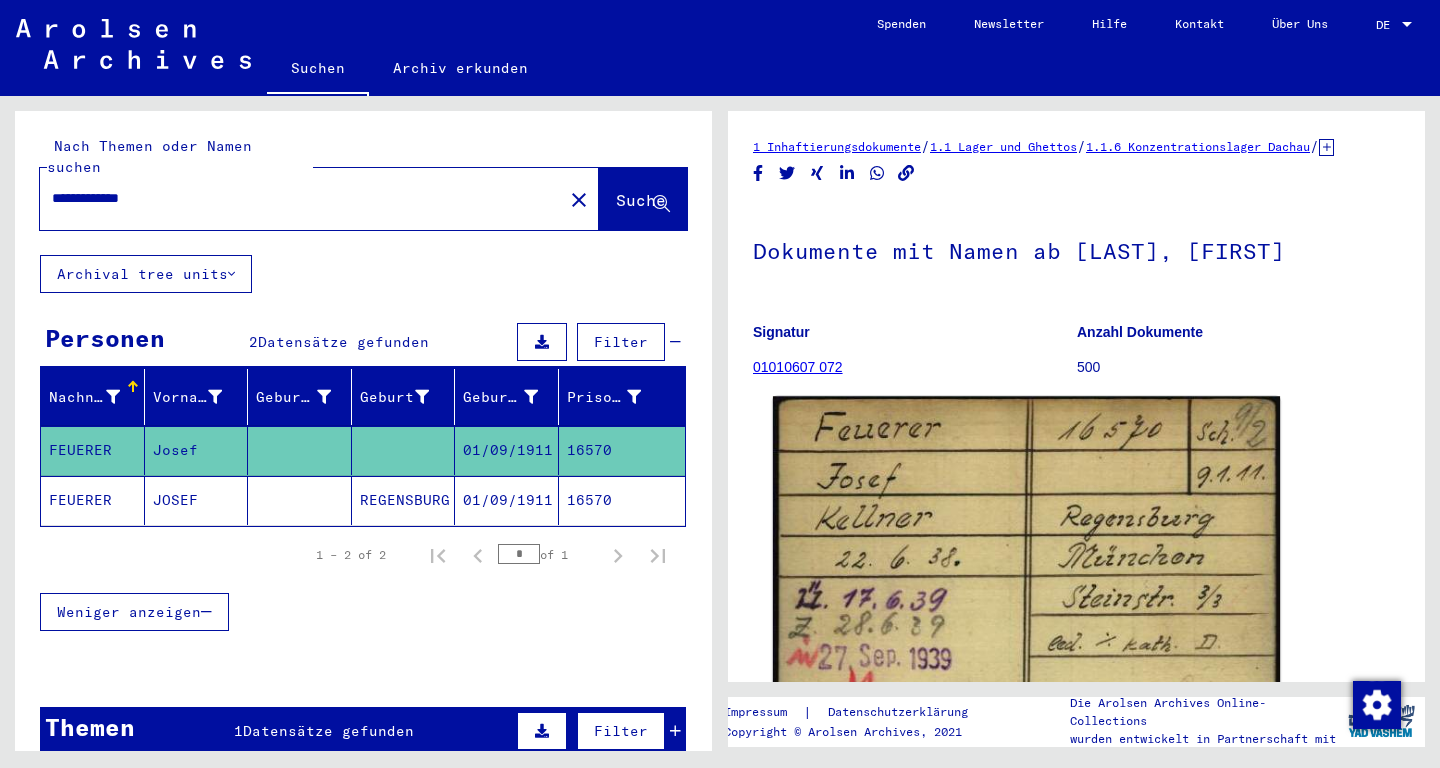 click 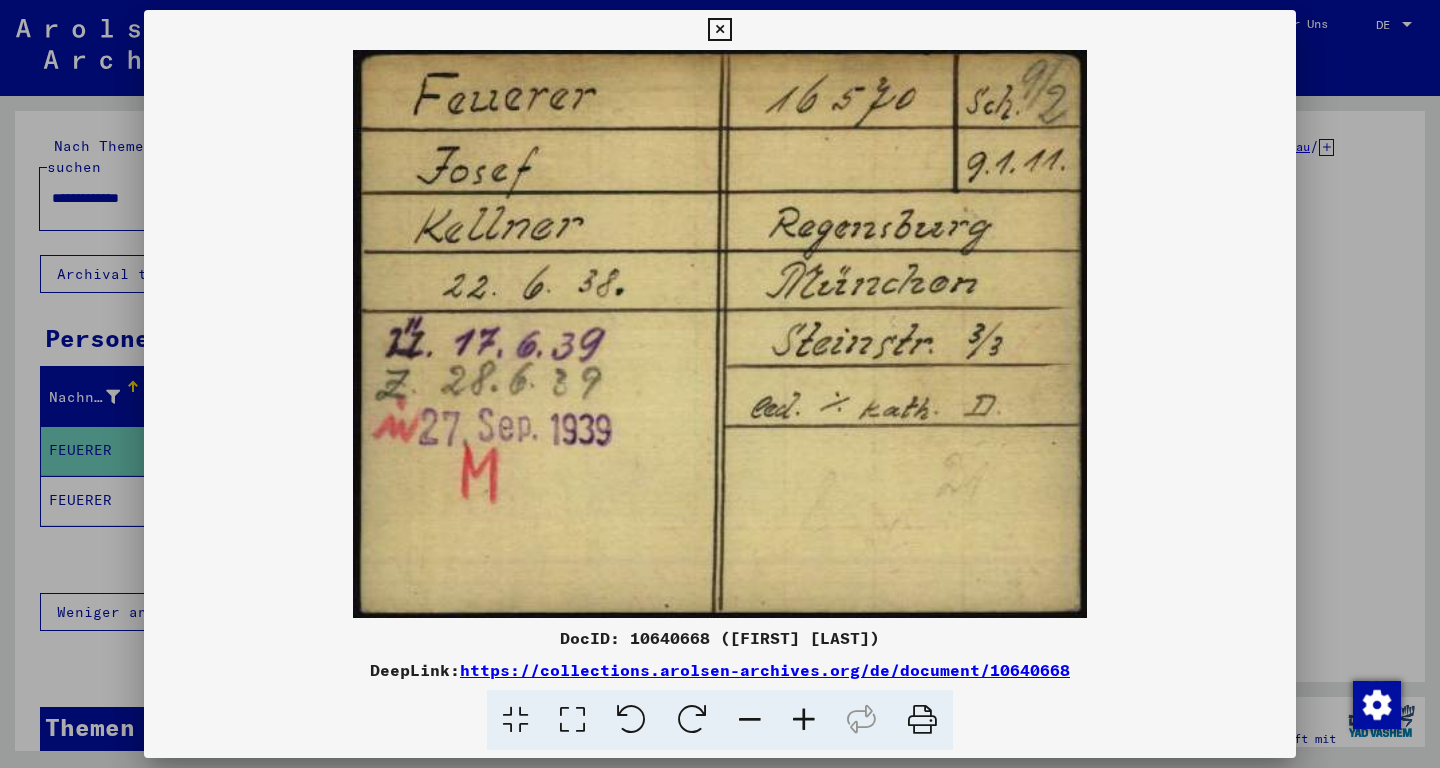 click at bounding box center [719, 30] 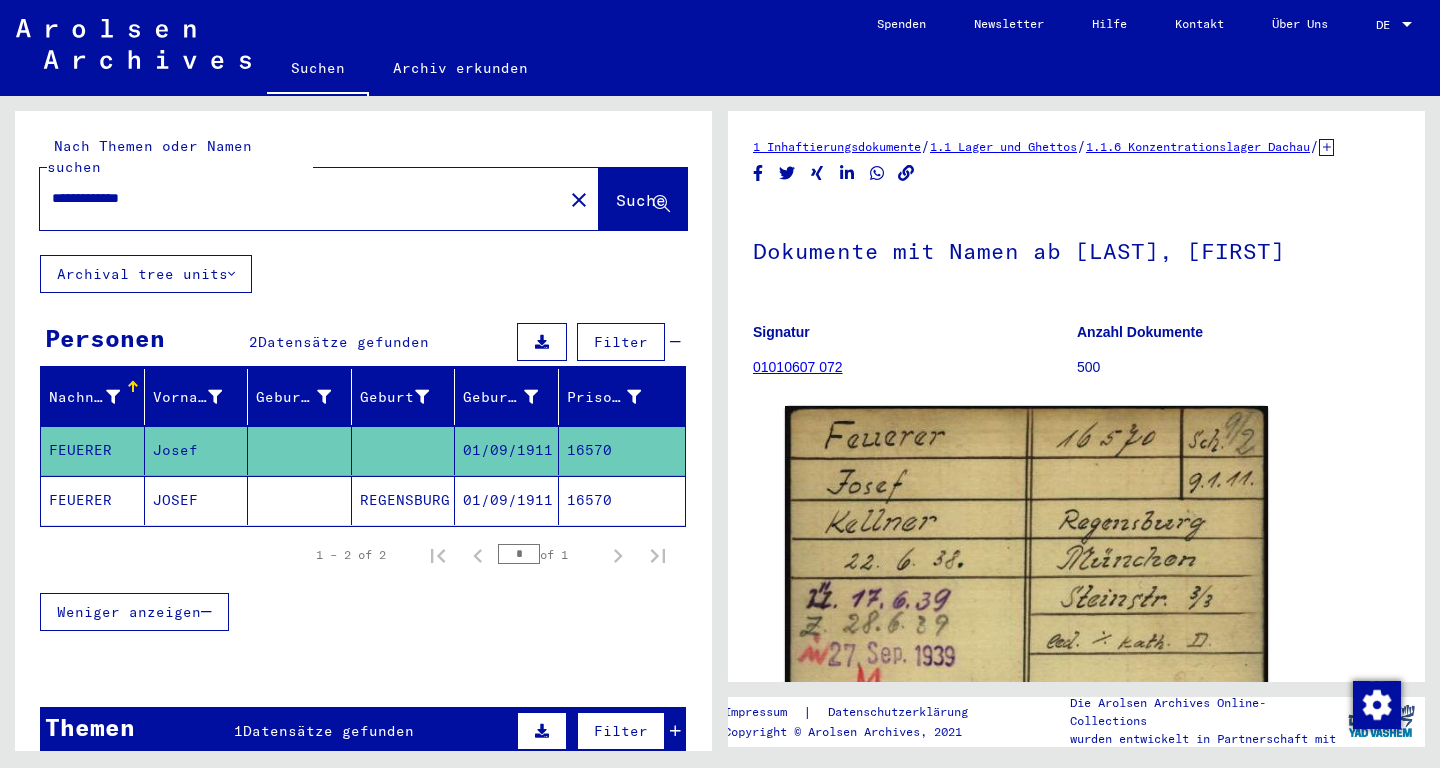 click on "REGENSBURG" 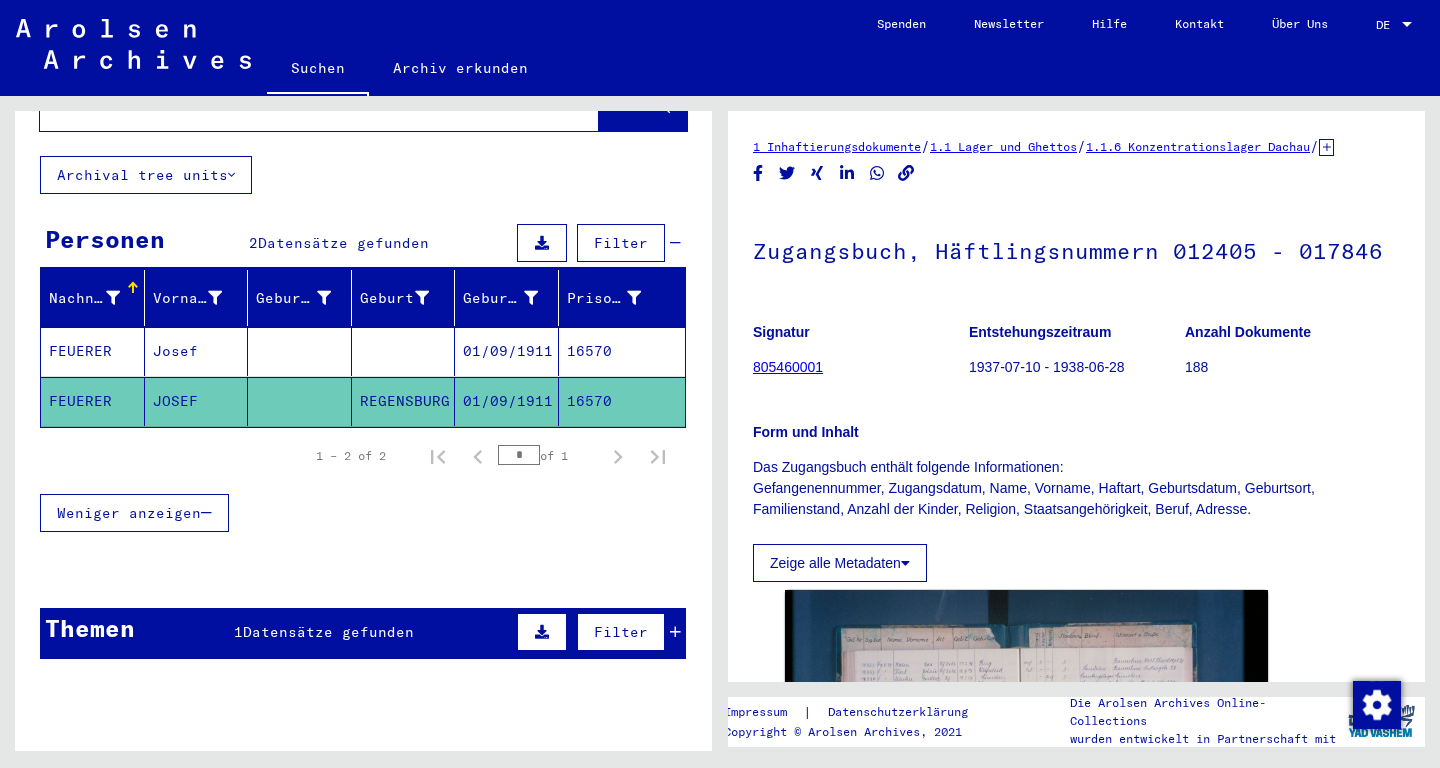 scroll, scrollTop: 158, scrollLeft: 0, axis: vertical 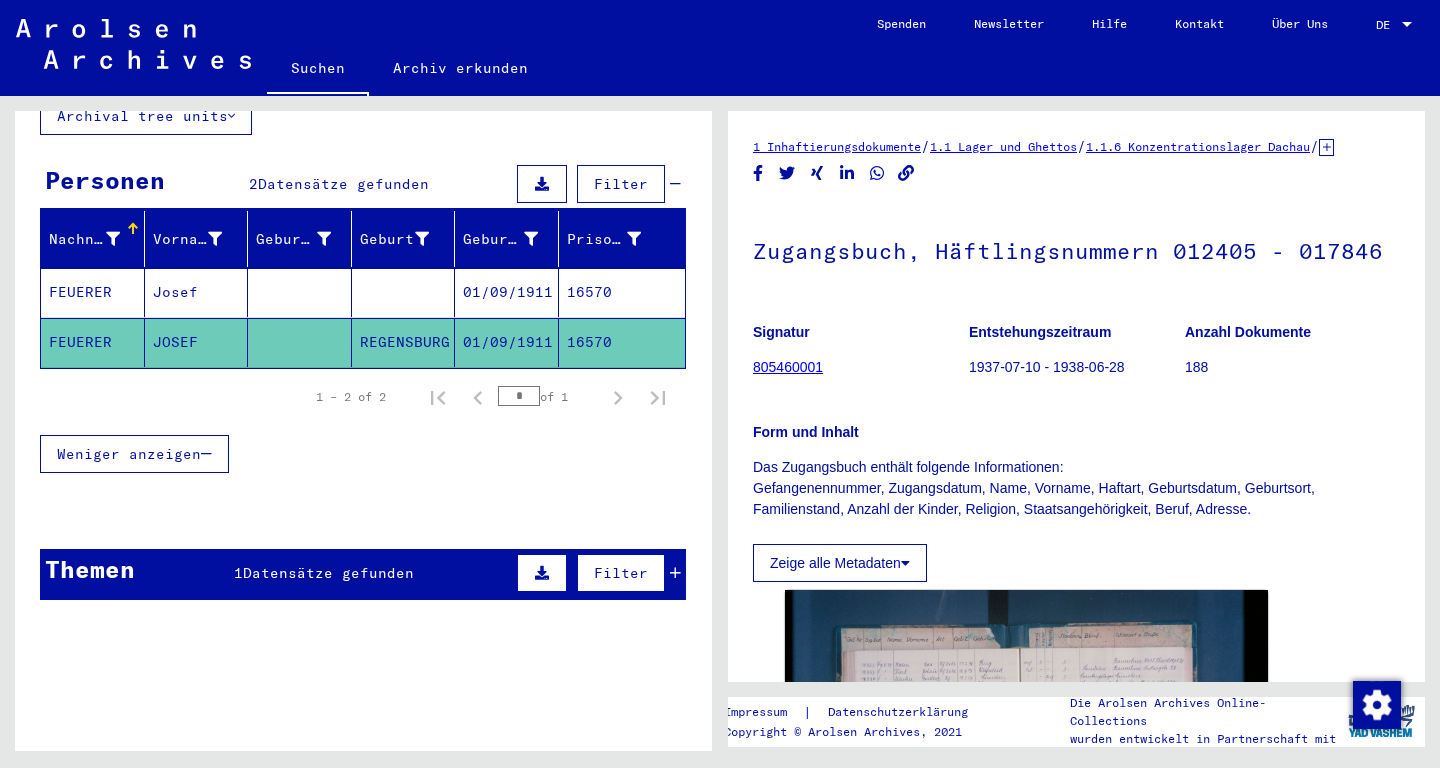 click on "Themen 1  Datensätze gefunden  Filter" at bounding box center (363, 574) 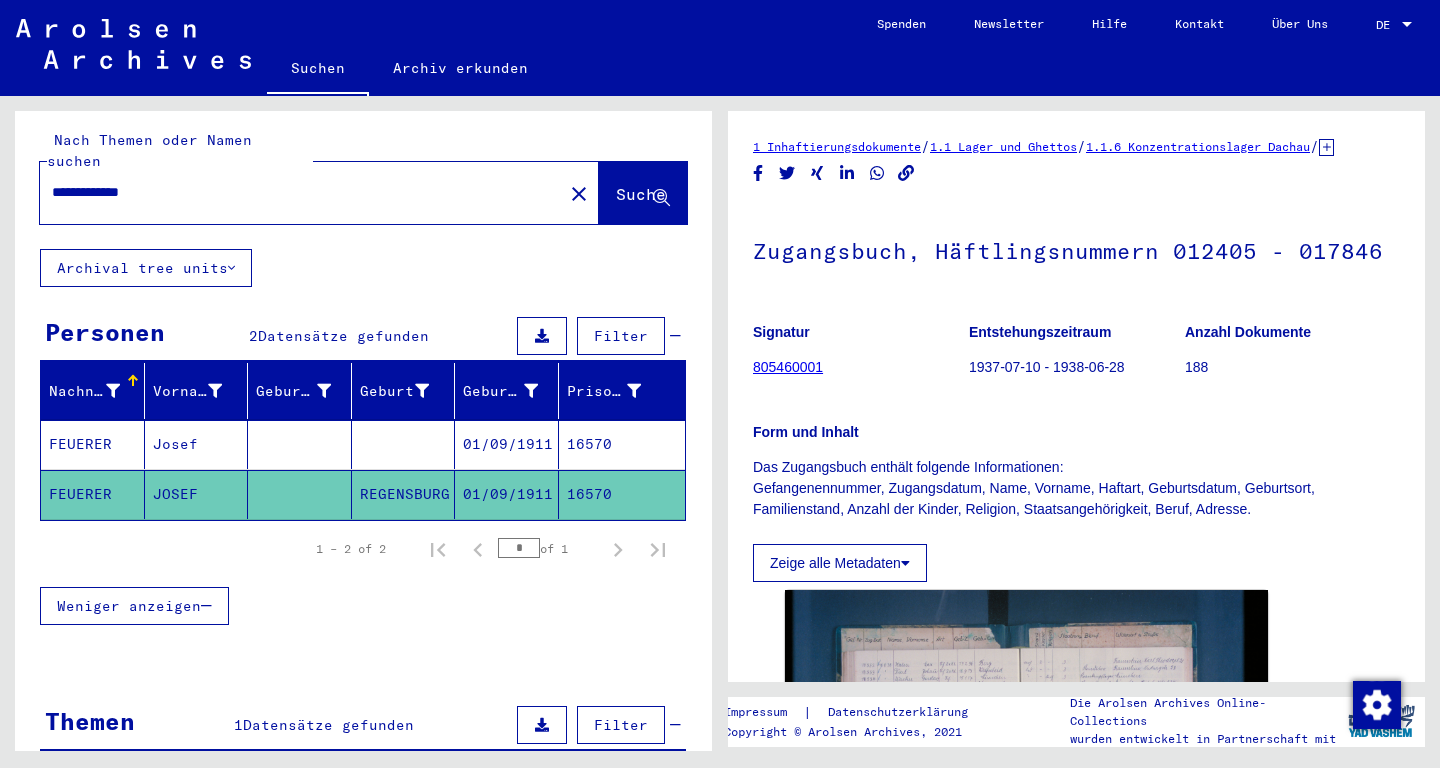 scroll, scrollTop: 0, scrollLeft: 0, axis: both 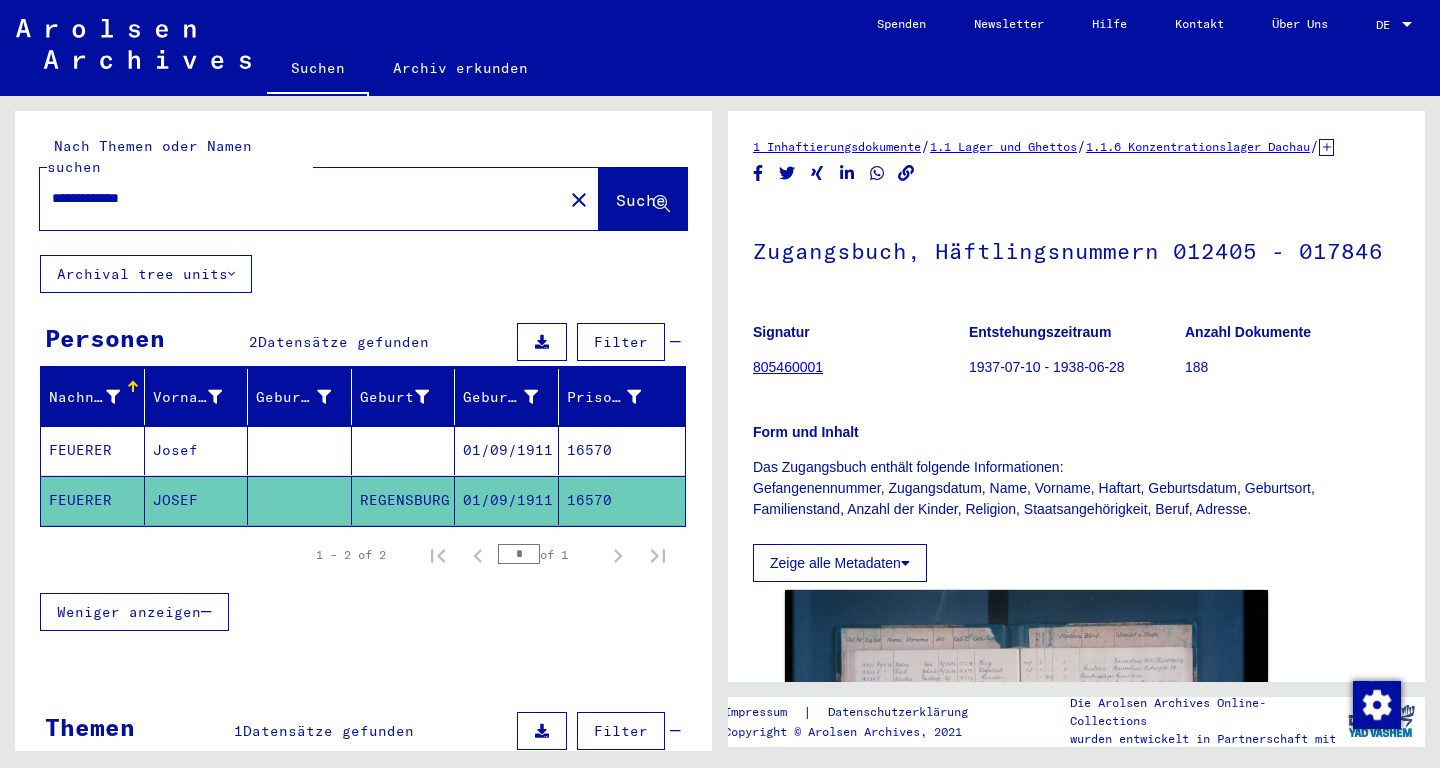 click on "01/09/1911" at bounding box center (507, 500) 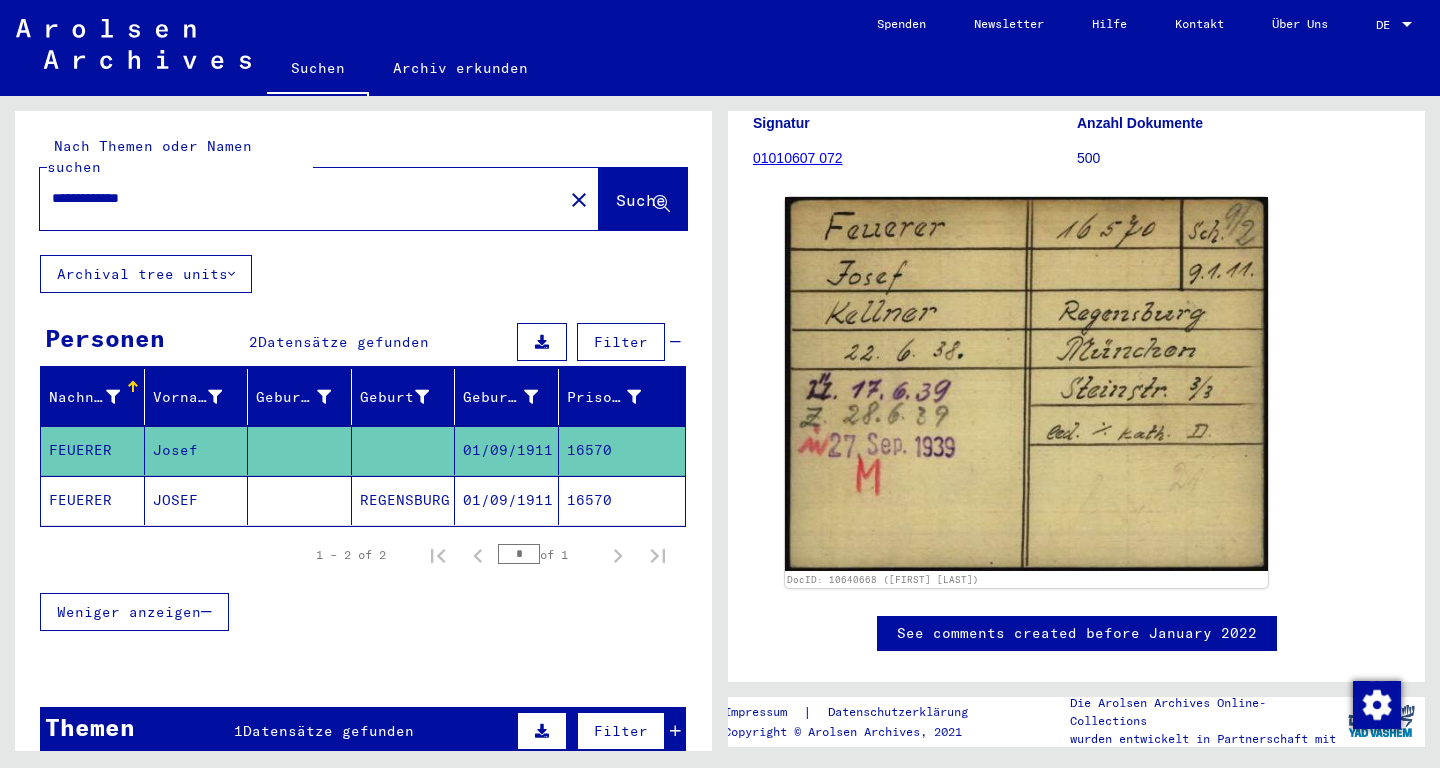 scroll, scrollTop: 210, scrollLeft: 0, axis: vertical 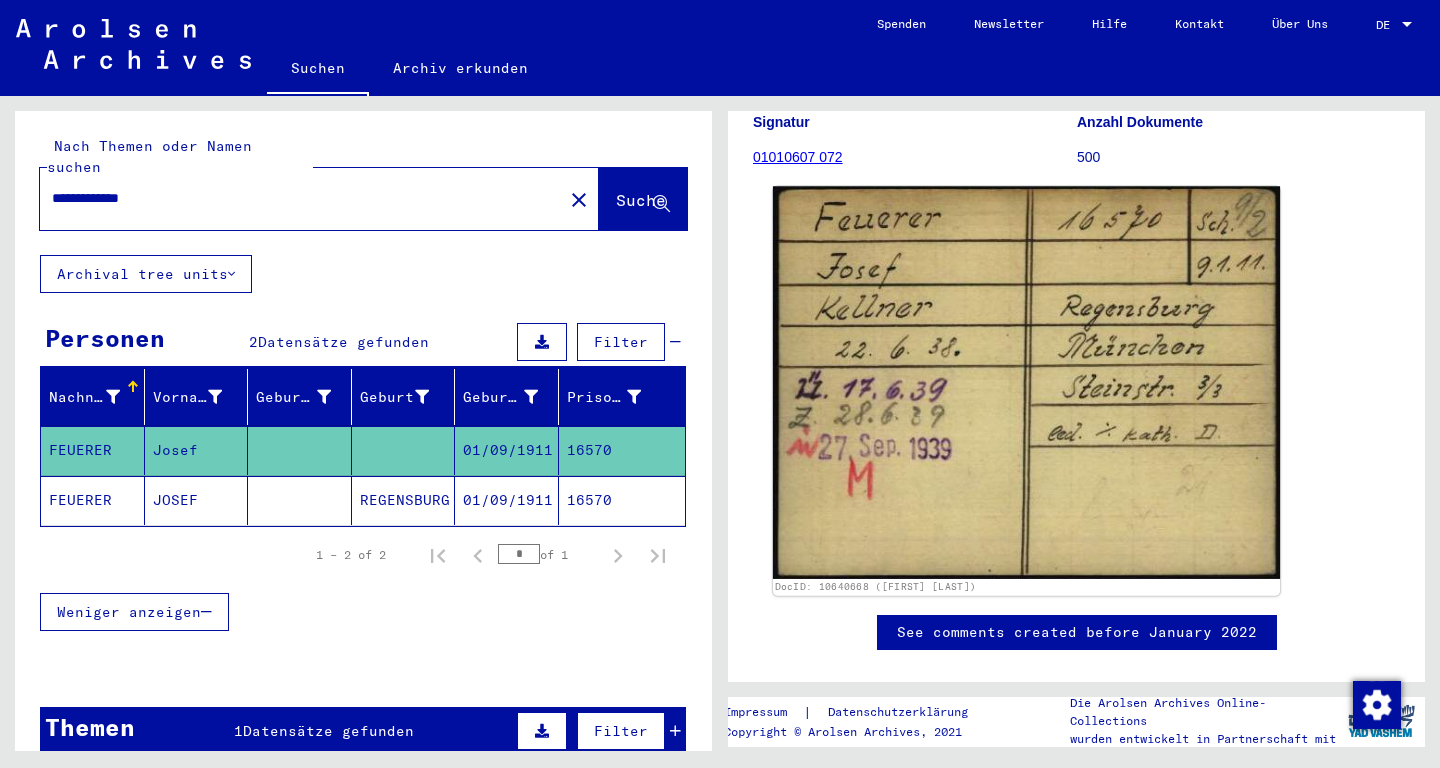 click 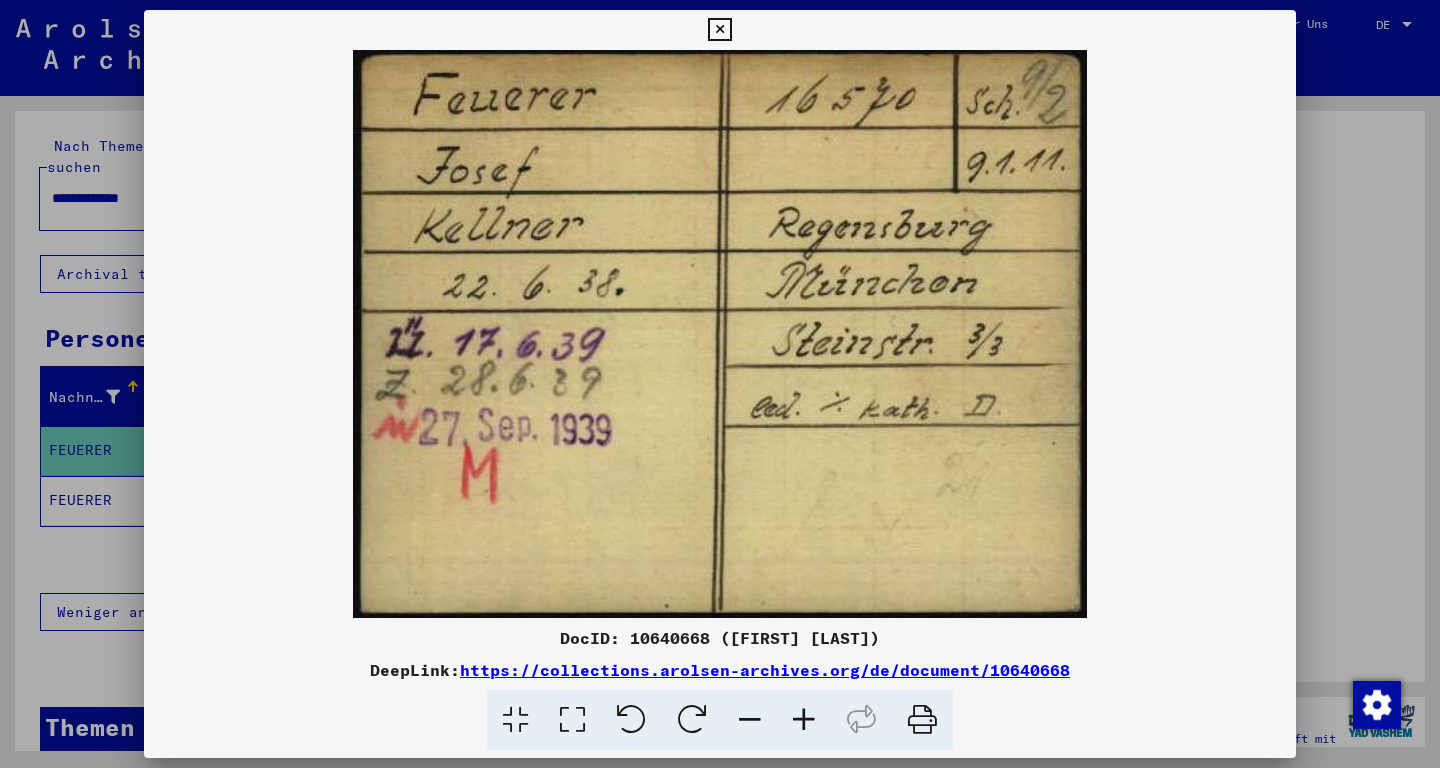 click at bounding box center (720, 384) 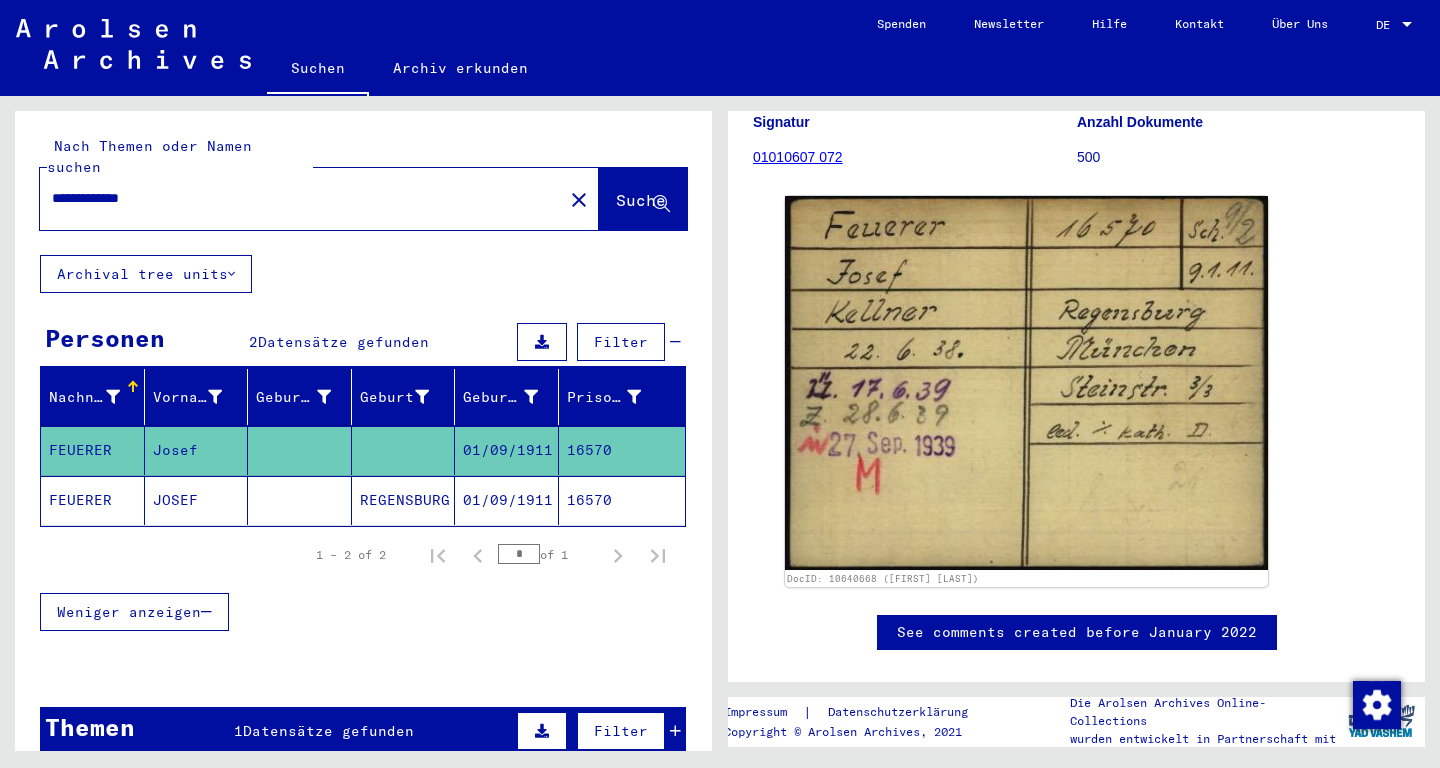 drag, startPoint x: 745, startPoint y: 178, endPoint x: 849, endPoint y: 181, distance: 104.04326 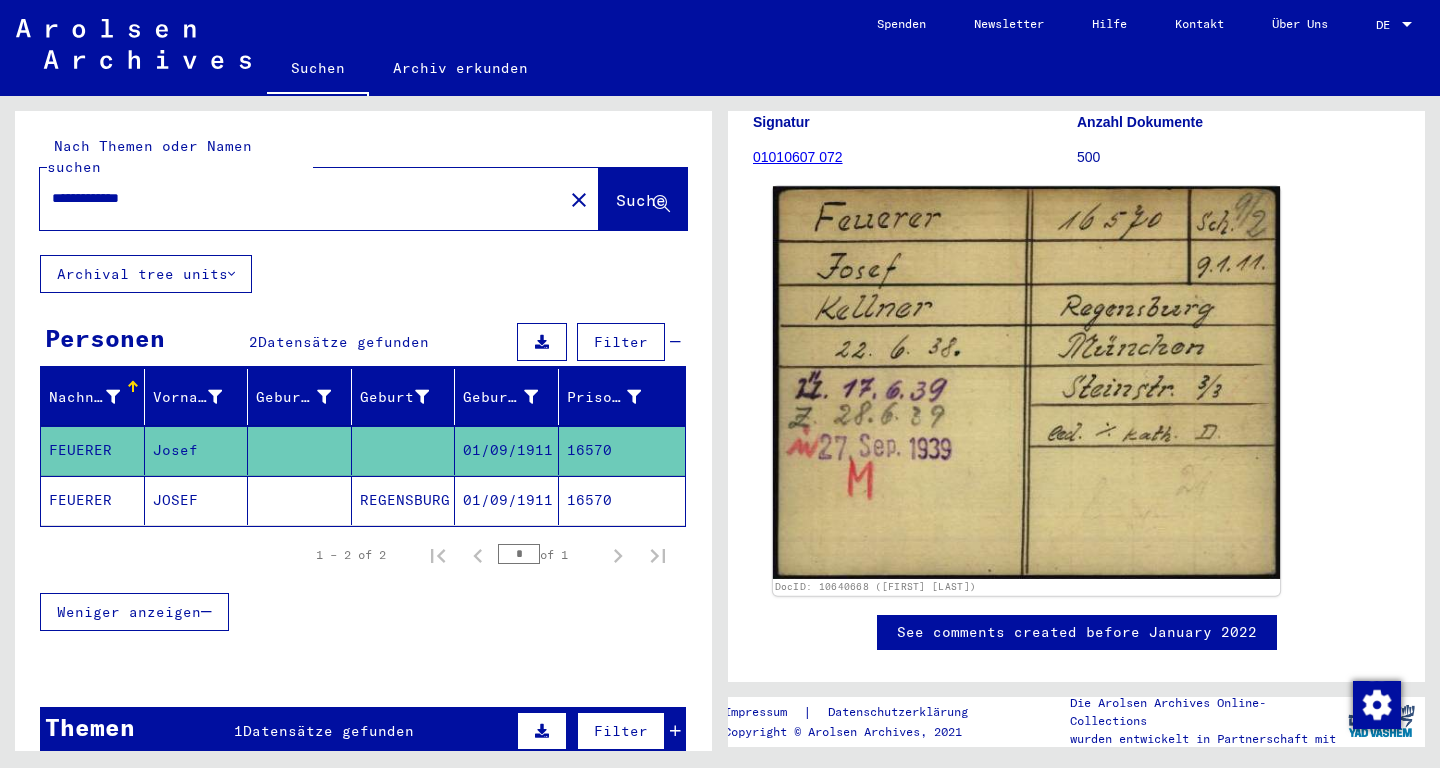 click 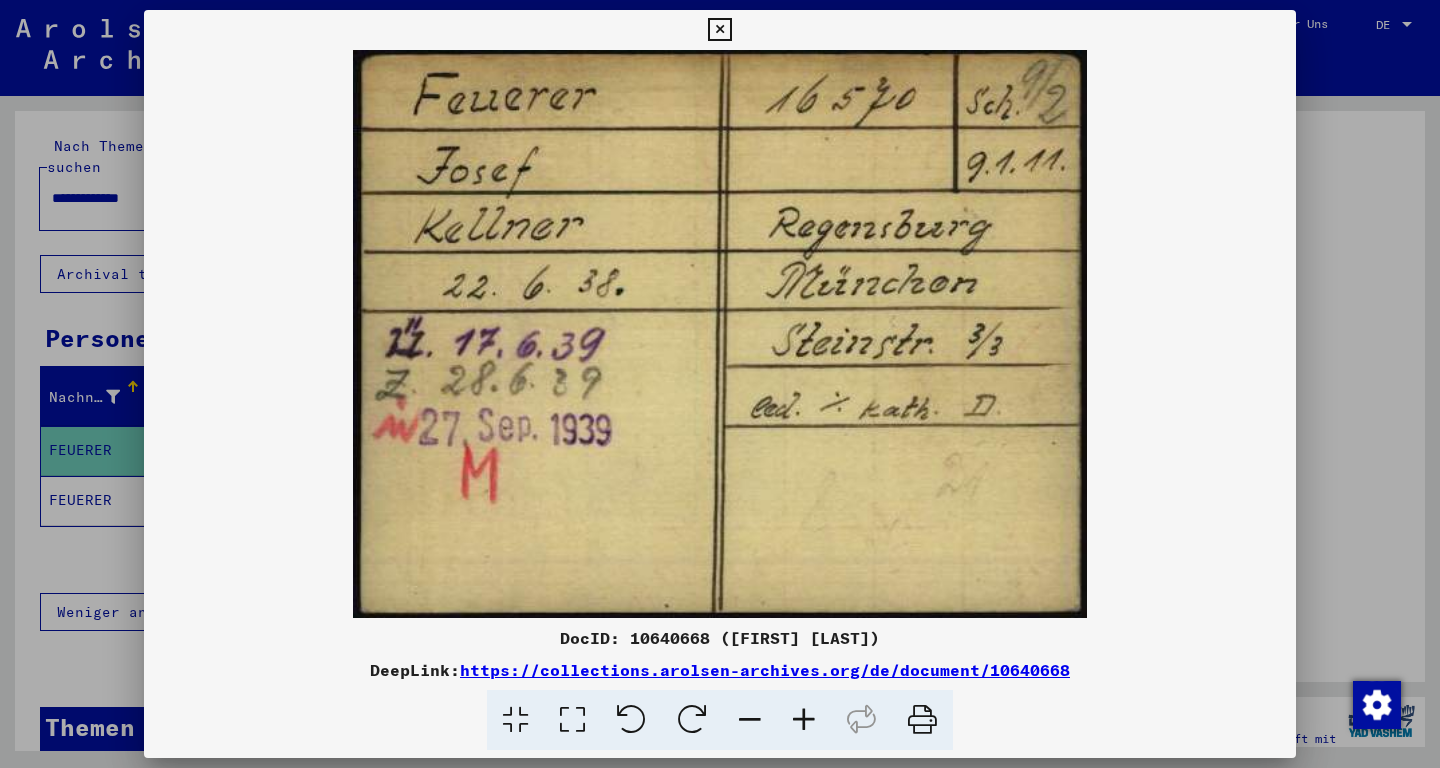 drag, startPoint x: 911, startPoint y: 625, endPoint x: 553, endPoint y: 636, distance: 358.16895 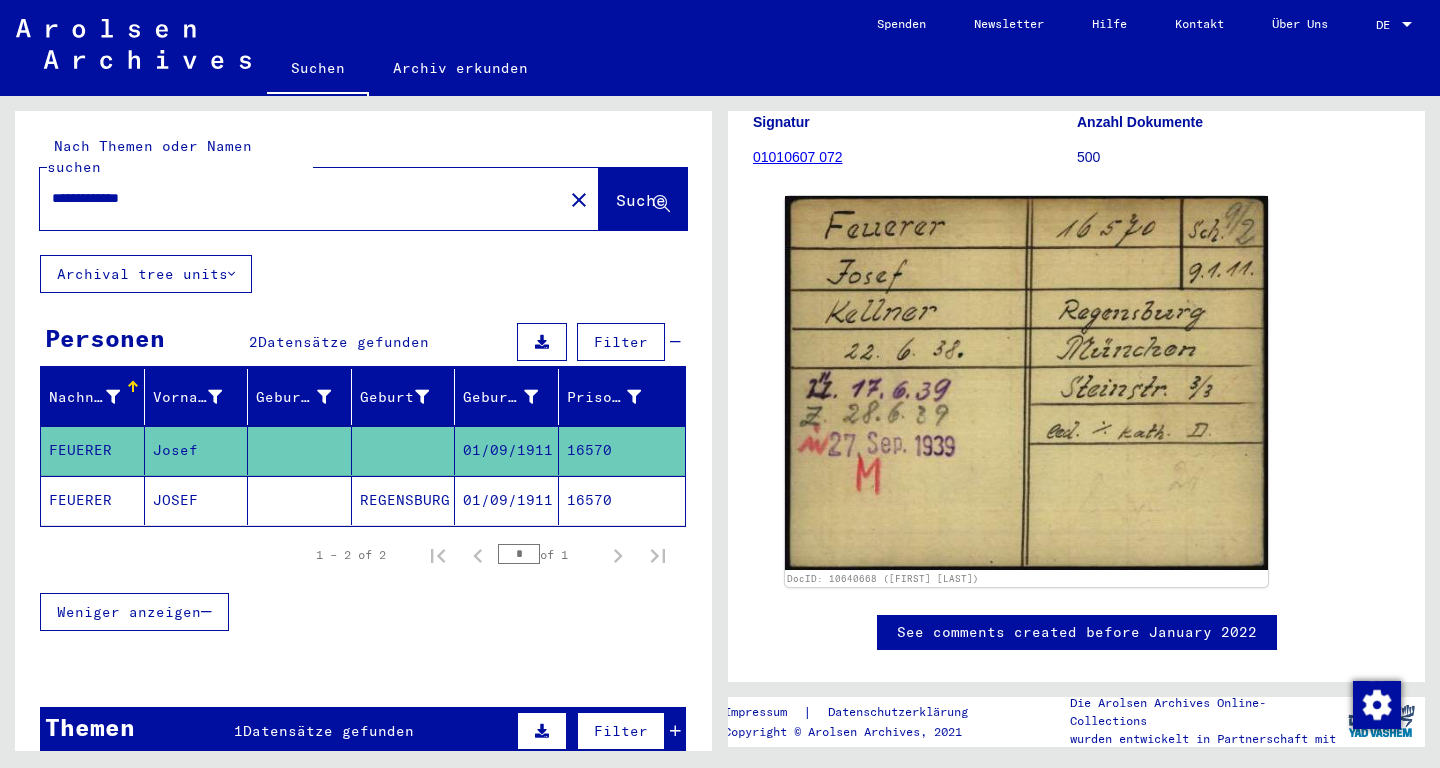 click on "16570" 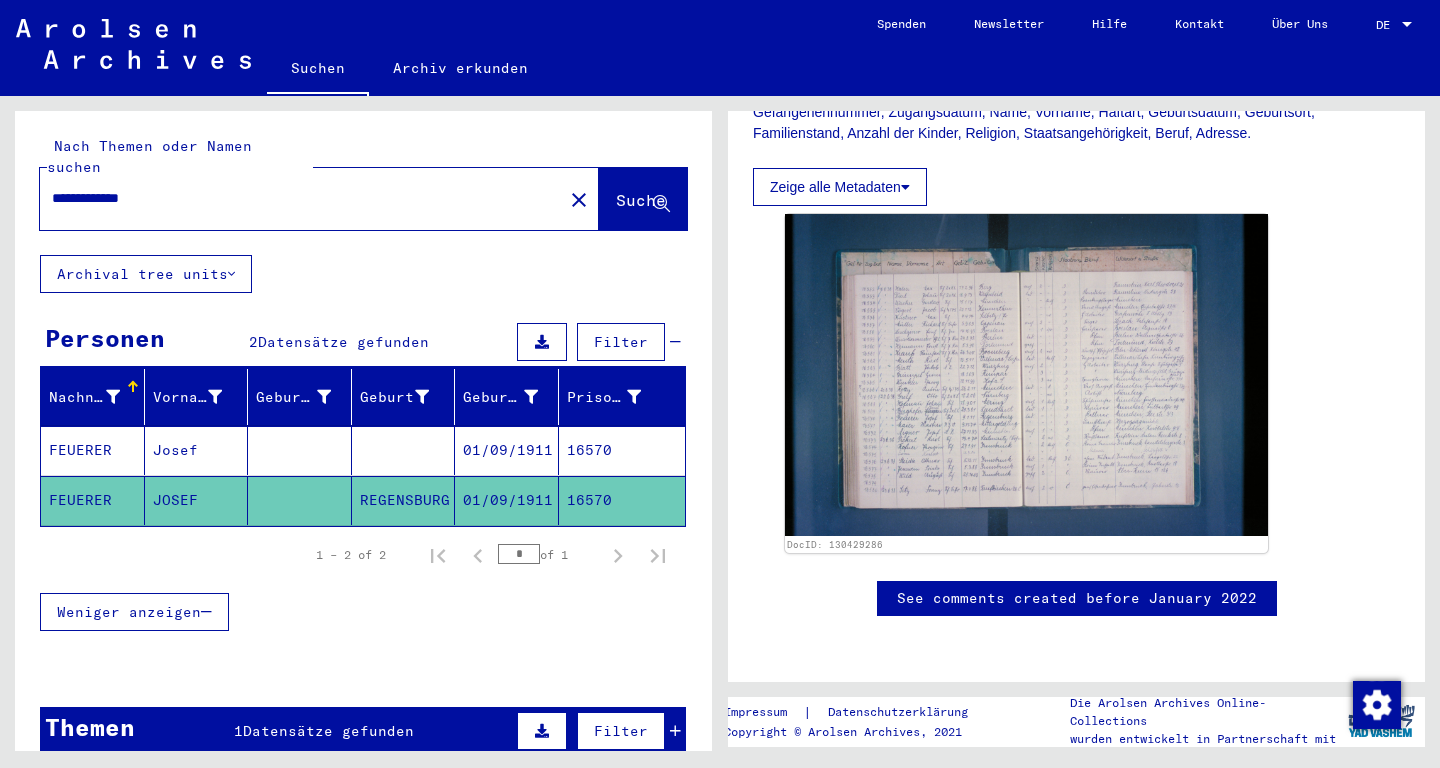 scroll, scrollTop: 315, scrollLeft: 0, axis: vertical 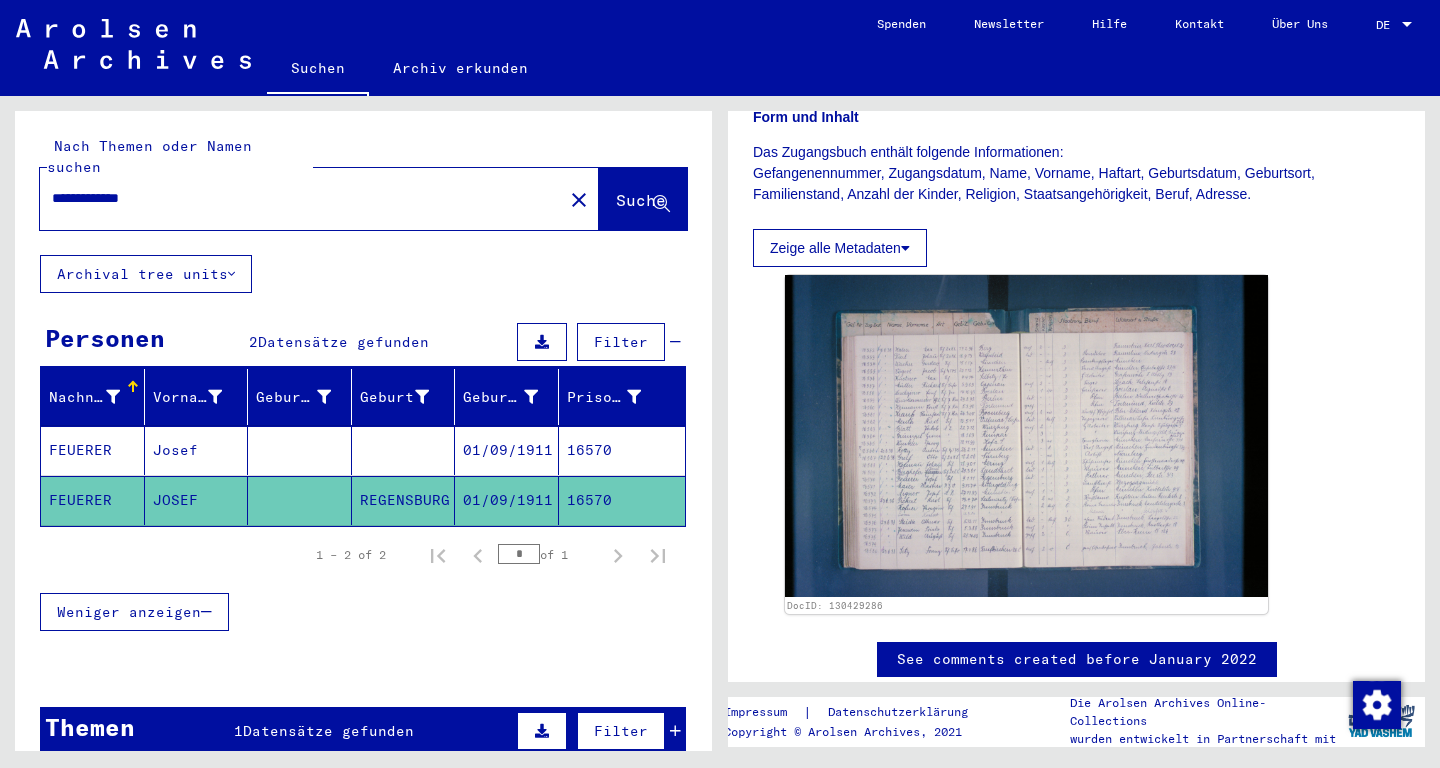 click on "DocID: 130429286" 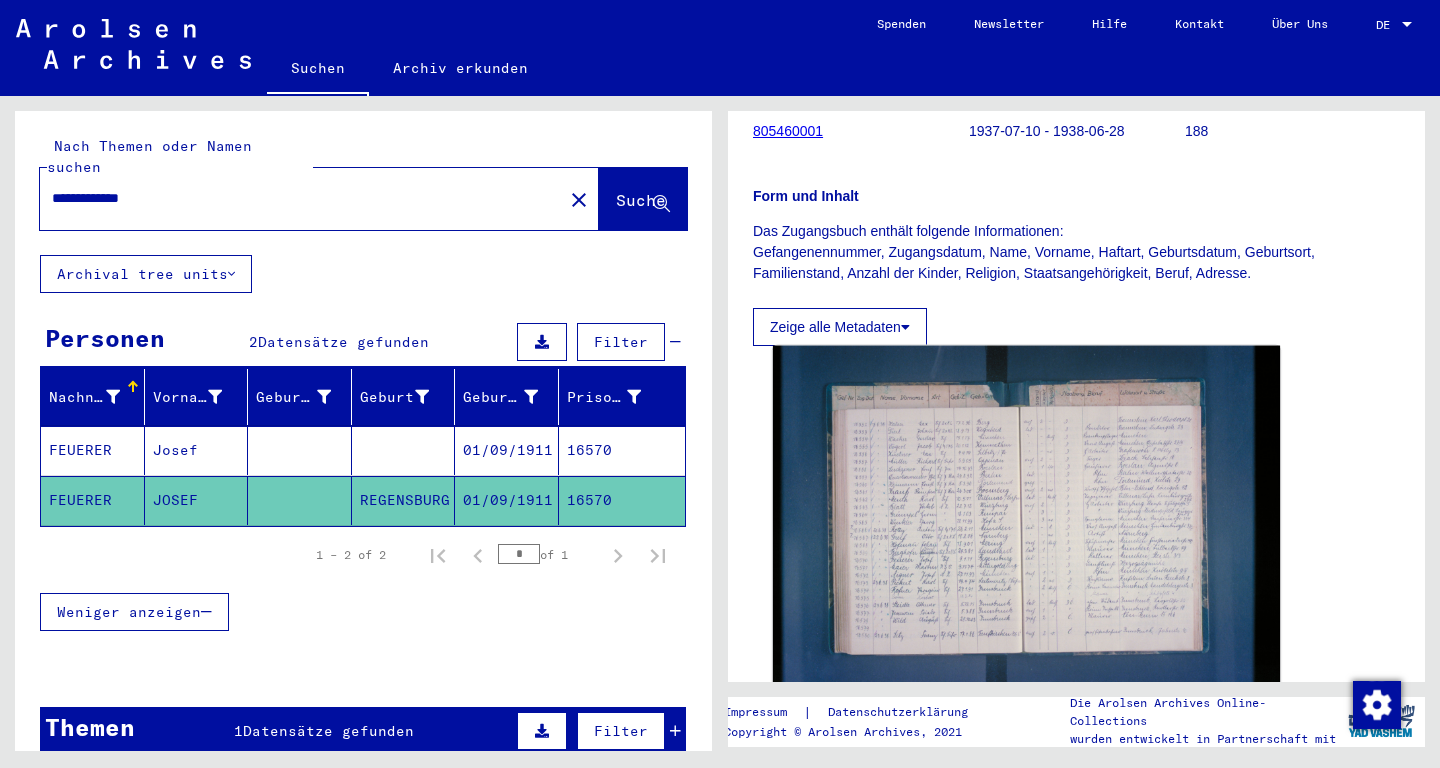 scroll, scrollTop: 210, scrollLeft: 0, axis: vertical 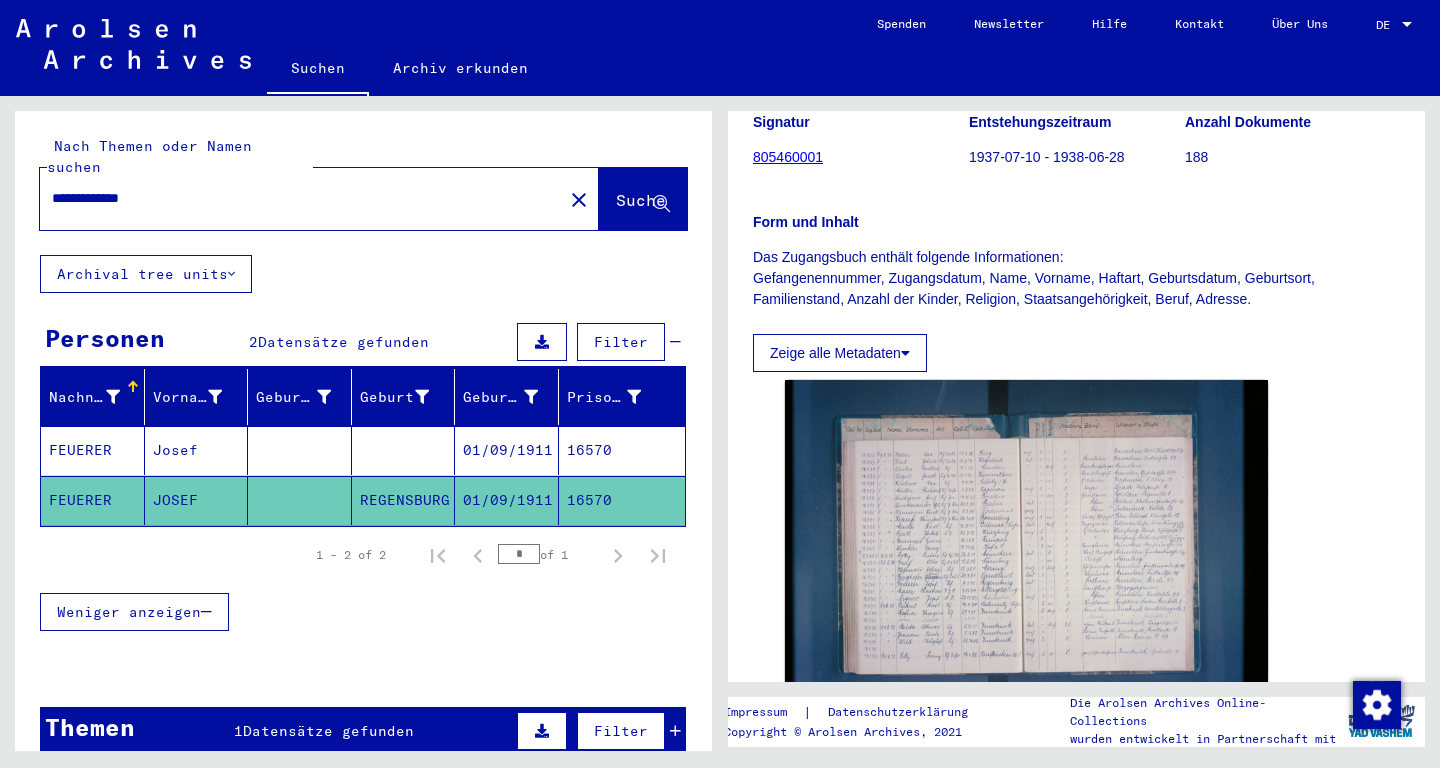 drag, startPoint x: 830, startPoint y: 191, endPoint x: 756, endPoint y: 184, distance: 74.330345 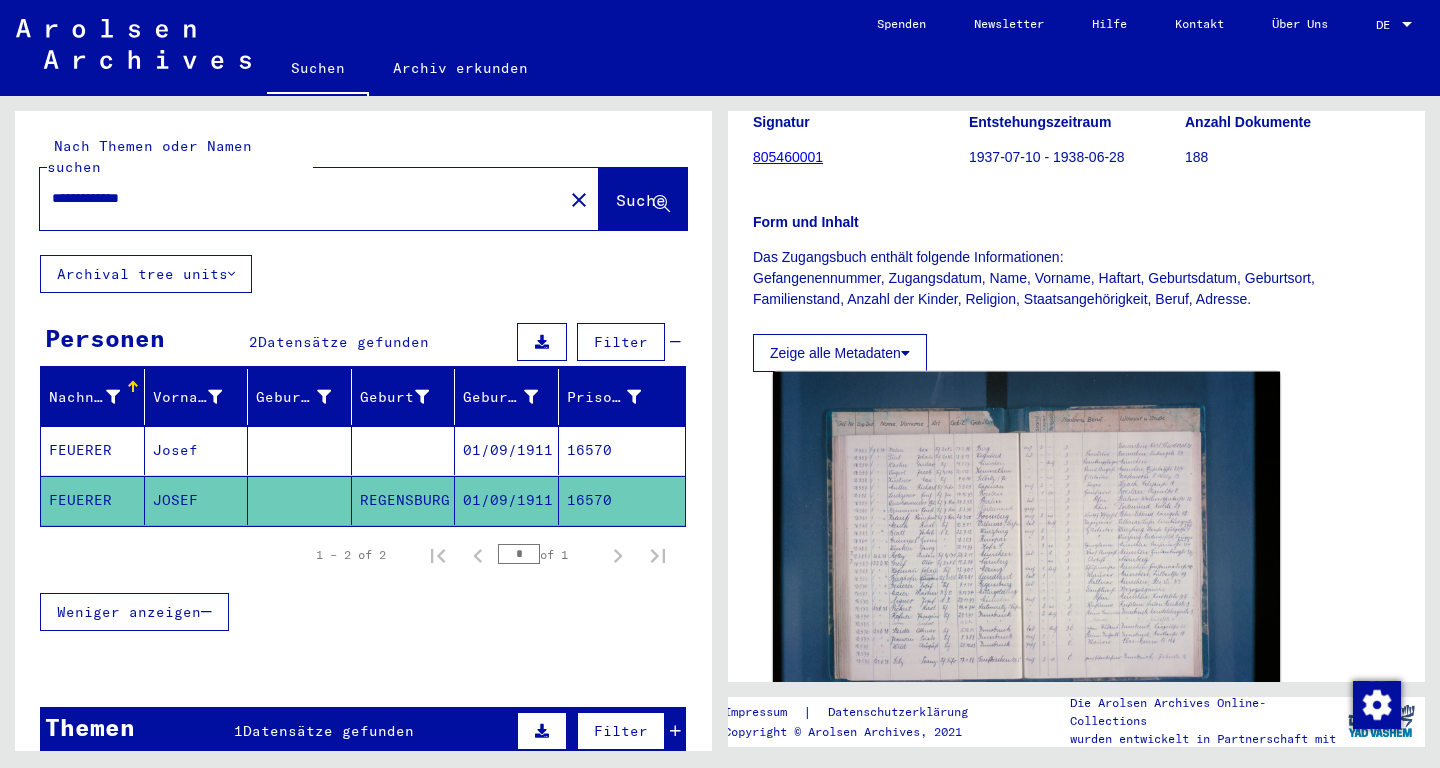 click 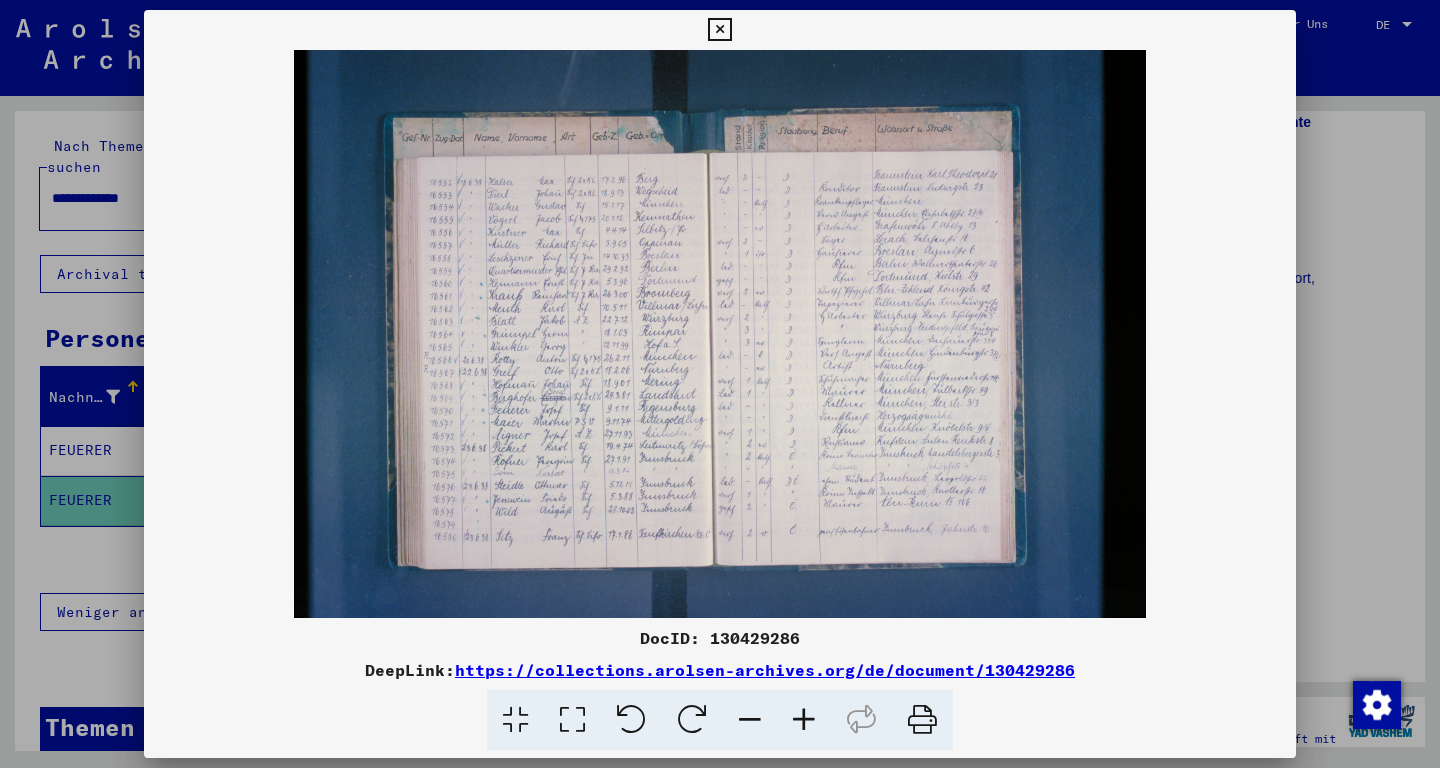 drag, startPoint x: 832, startPoint y: 642, endPoint x: 710, endPoint y: 640, distance: 122.016396 